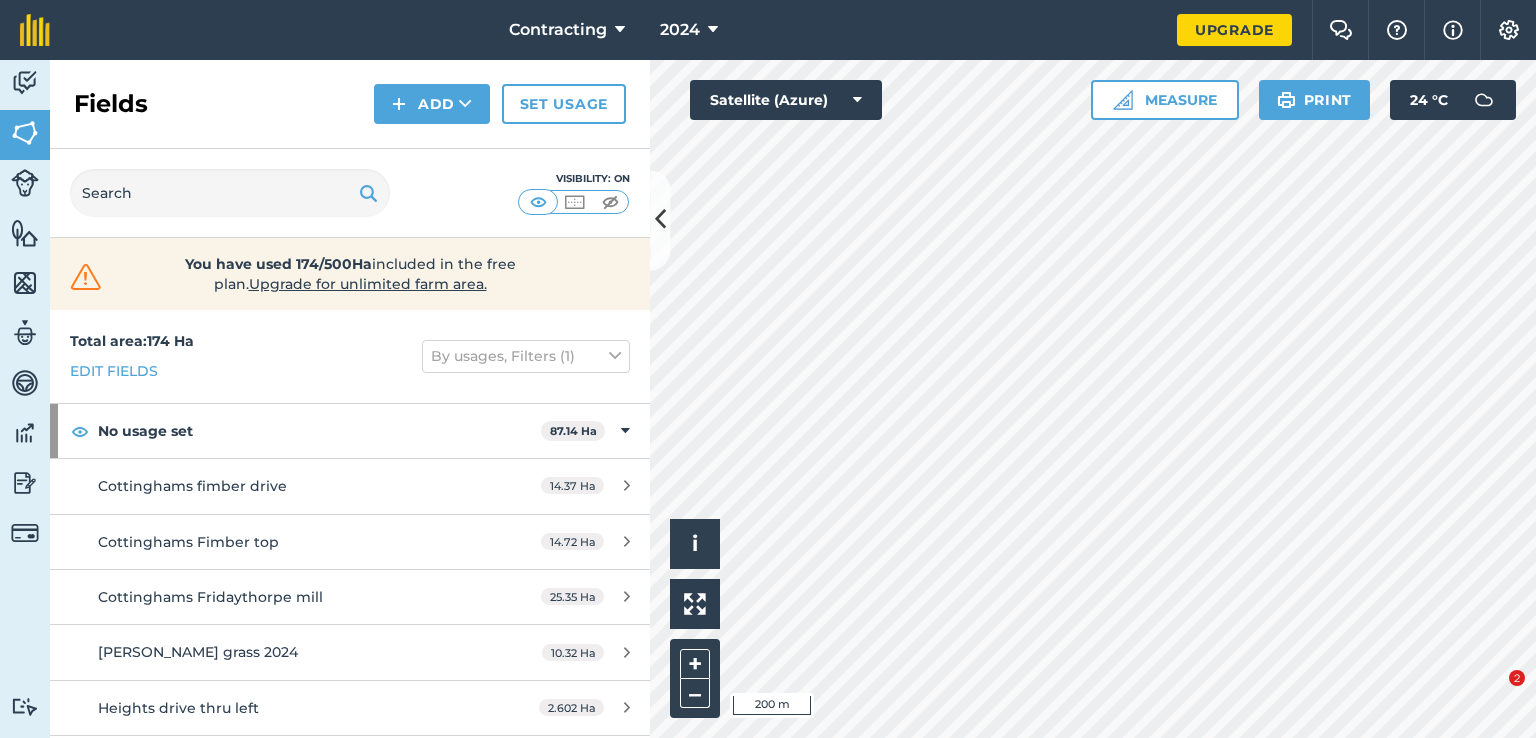 scroll, scrollTop: 0, scrollLeft: 0, axis: both 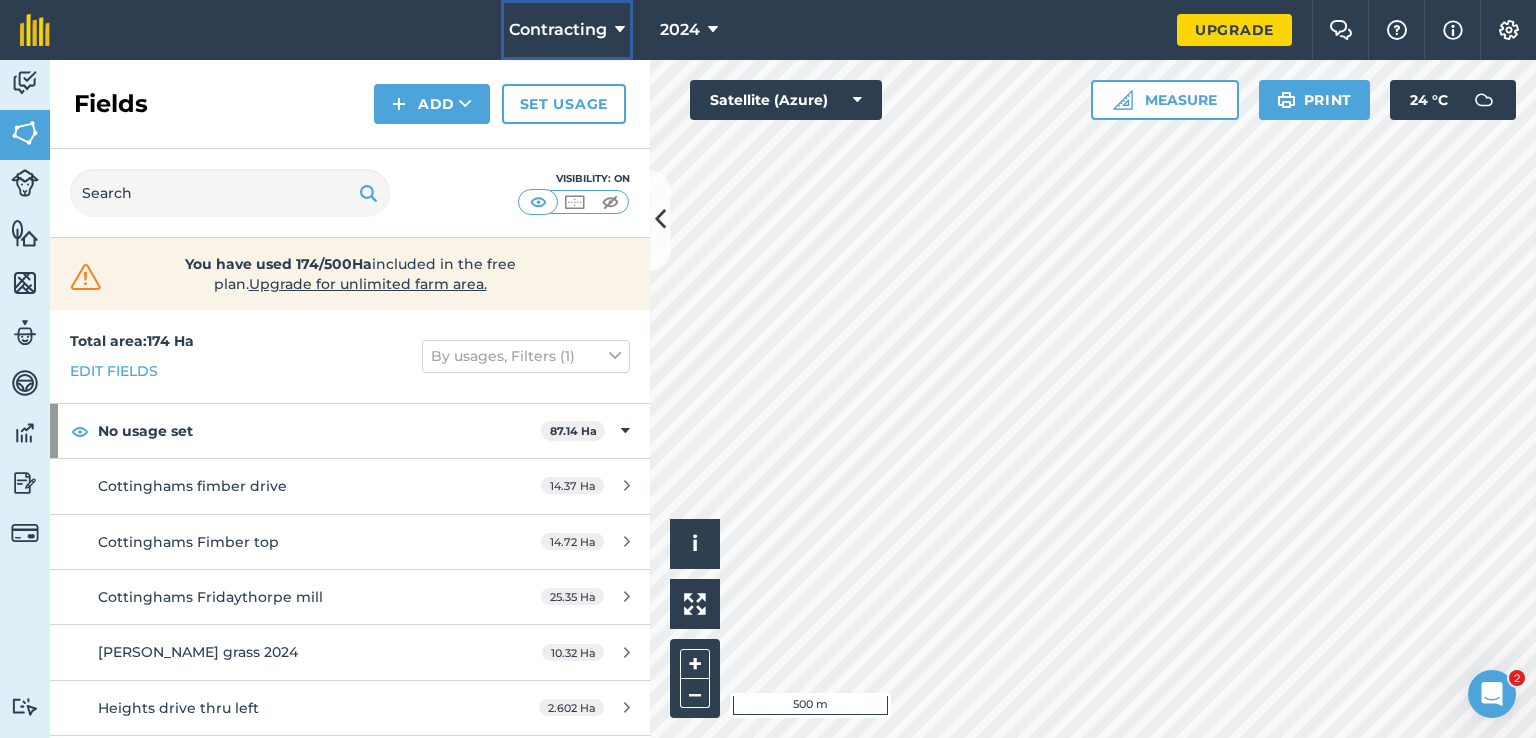click at bounding box center [620, 30] 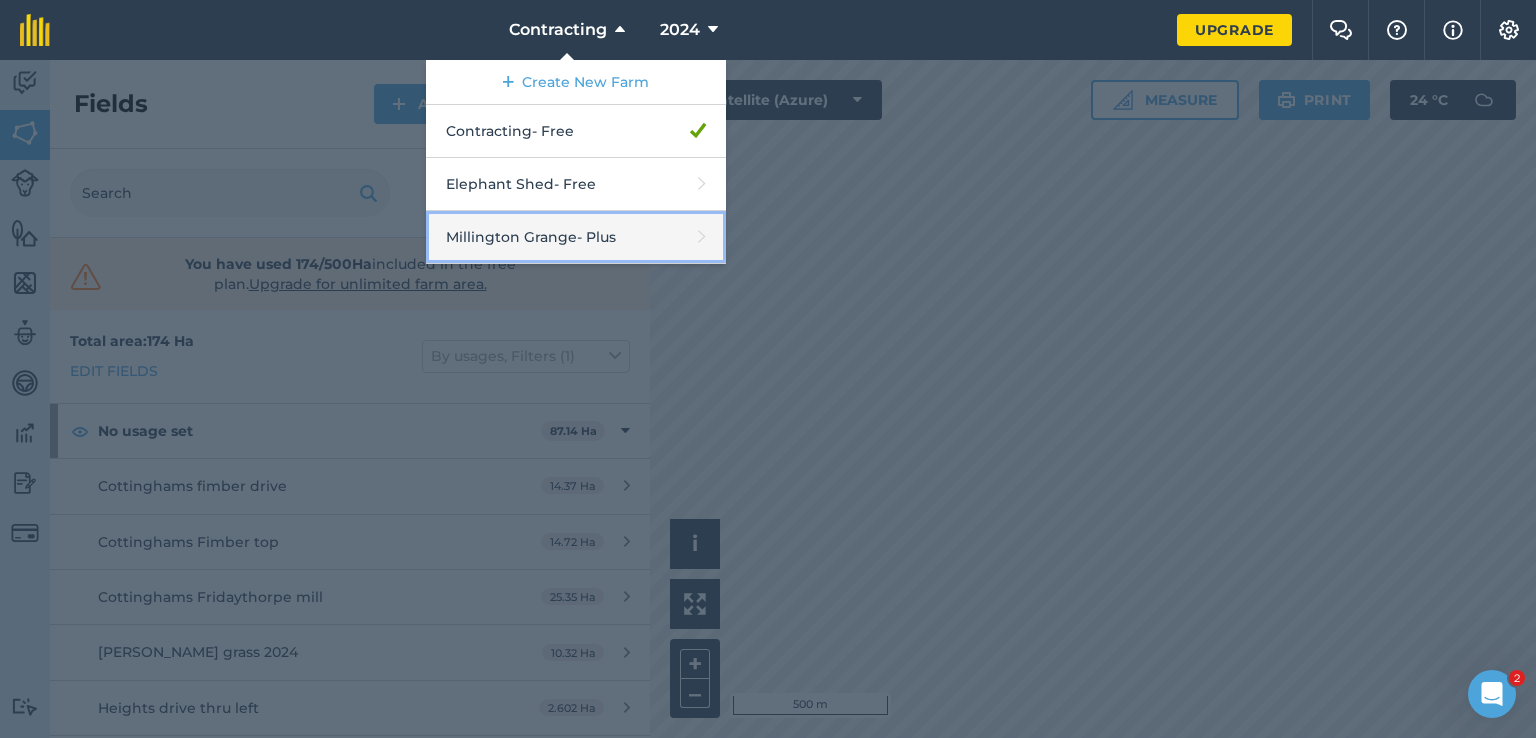 click on "Millington Grange  - Plus" at bounding box center [576, 237] 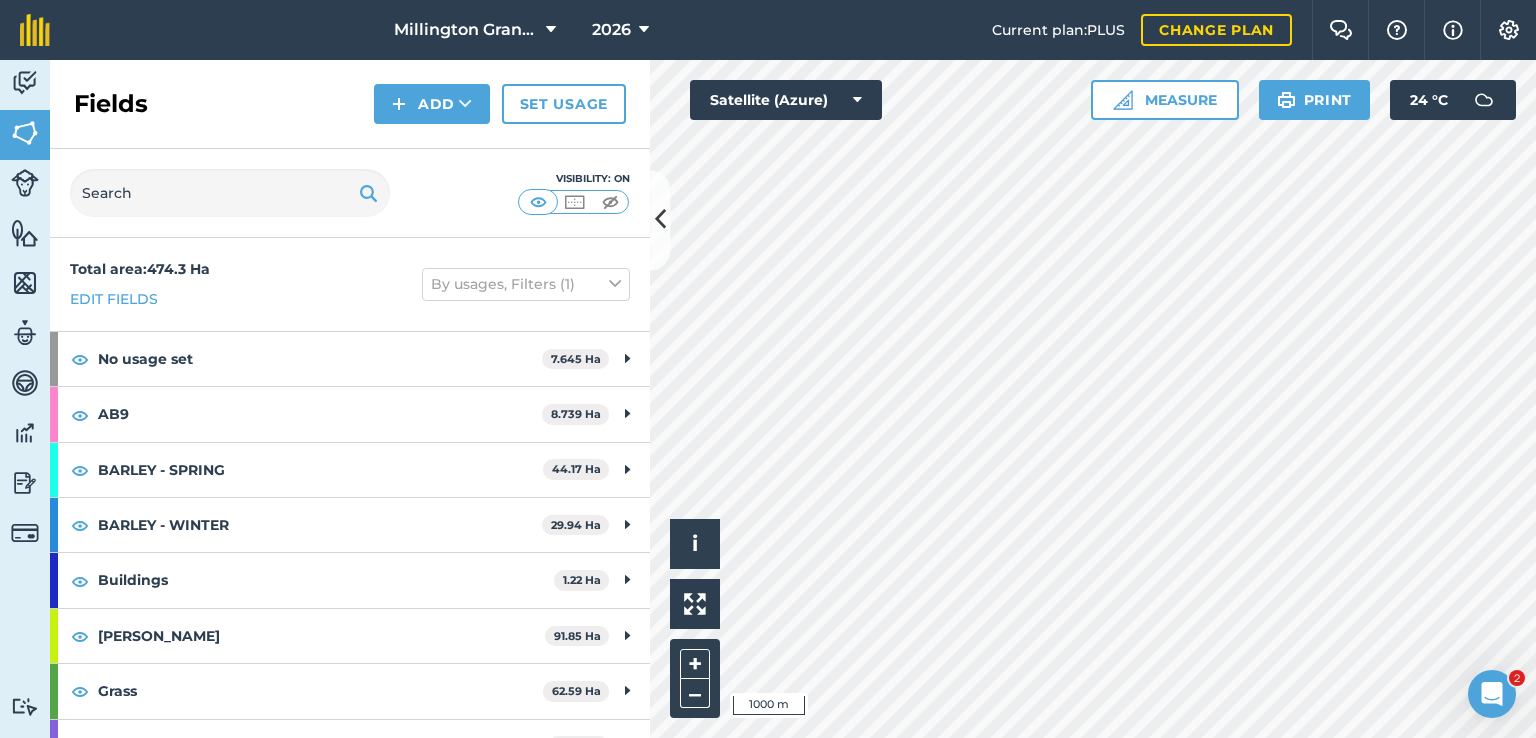 click on "[GEOGRAPHIC_DATA] 2026 Current plan :  PLUS   Change plan Farm Chat Help Info Settings [GEOGRAPHIC_DATA]  -  2026 Reproduced with the permission of  Microsoft Printed on  [DATE] Field usages No usage set AB9 BARLEY - SPRING BARLEY - WINTER BEANS - WINTER Biosecure Area Buildings [PERSON_NAME] Grass Maize OATS - WINTER OILSEED-RAPE/CANOLA - WINTER Other PEAS - [PERSON_NAME] POTATOES - SEED SFI WHEAT - WINTER  WHEAT - WINTER (SECOND) Feature types AB12 Feeding area Borehole Ditch Ditch/drain FIRE EXTINGUISHER Gateway [GEOGRAPHIC_DATA] Power Lines Track Tree Turbine Water Weather station [PERSON_NAME] Activity Fields Livestock Features Maps Team Vehicles Data Reporting Billing Tutorials Tutorials Fields   Add   Set usage Visibility: On Total area :  474.3   Ha Edit fields By usages, Filters (1) No usage set 7.645   Ha Bull pens 0.03586   Ha Bull pens 0.4388   Ha Coldskin tractor shed 0.1068   Ha College straw shed 0.03939   Ha Drier 0.01697   [GEOGRAPHIC_DATA] 0.07252   [GEOGRAPHIC_DATA] 0.03996   Ha Feed store 0.01649   Ha Fertiliser tanks   Ha" at bounding box center [768, 369] 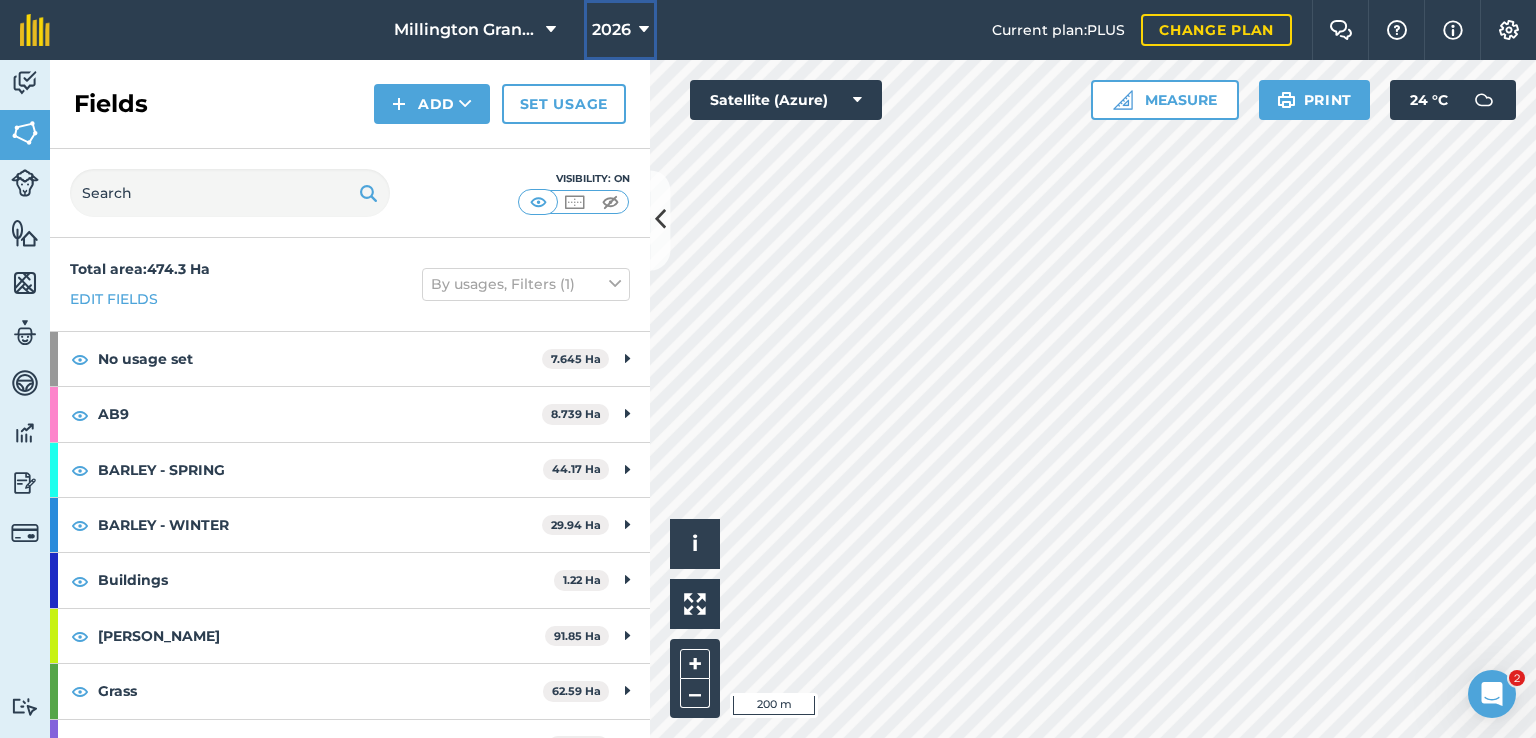 click on "2026" at bounding box center (611, 30) 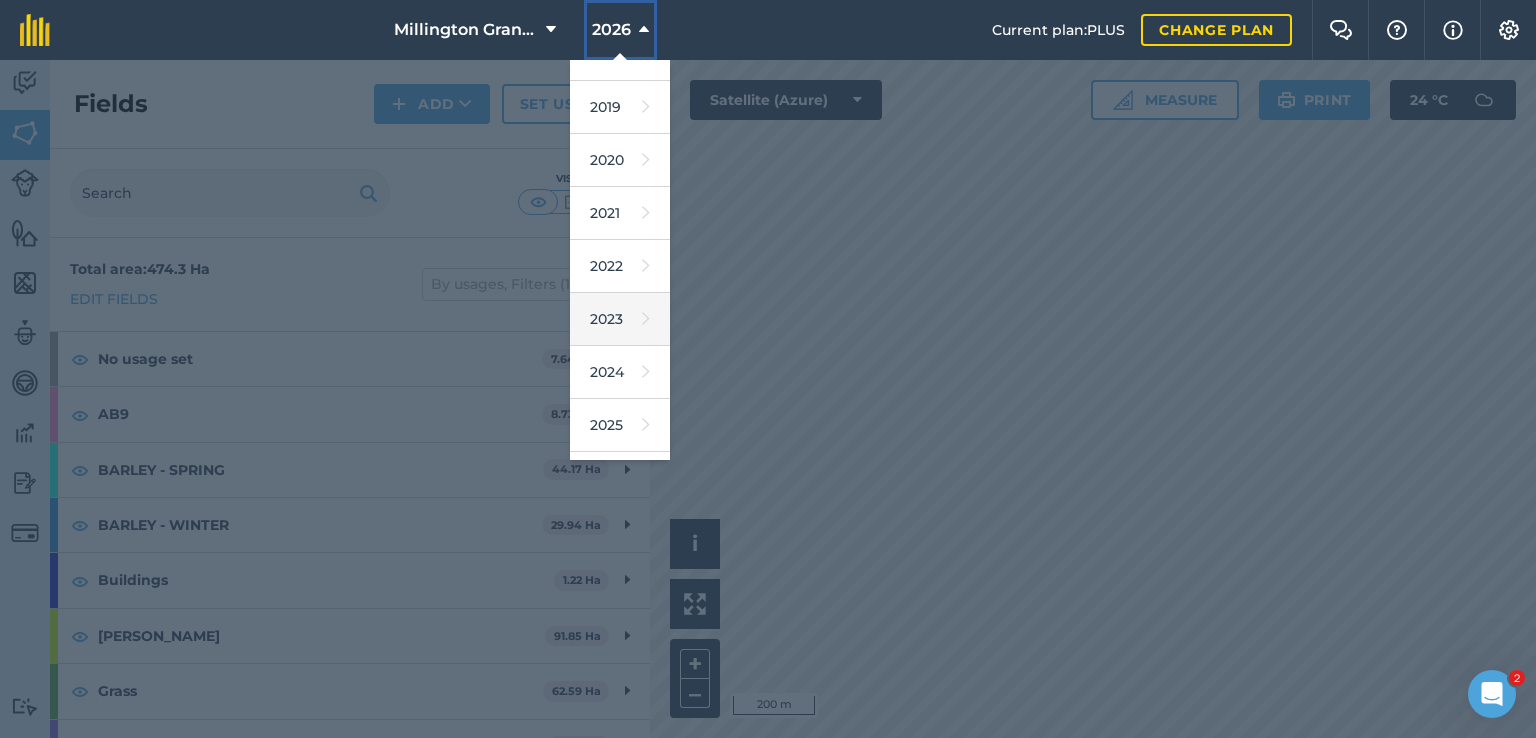 scroll, scrollTop: 180, scrollLeft: 0, axis: vertical 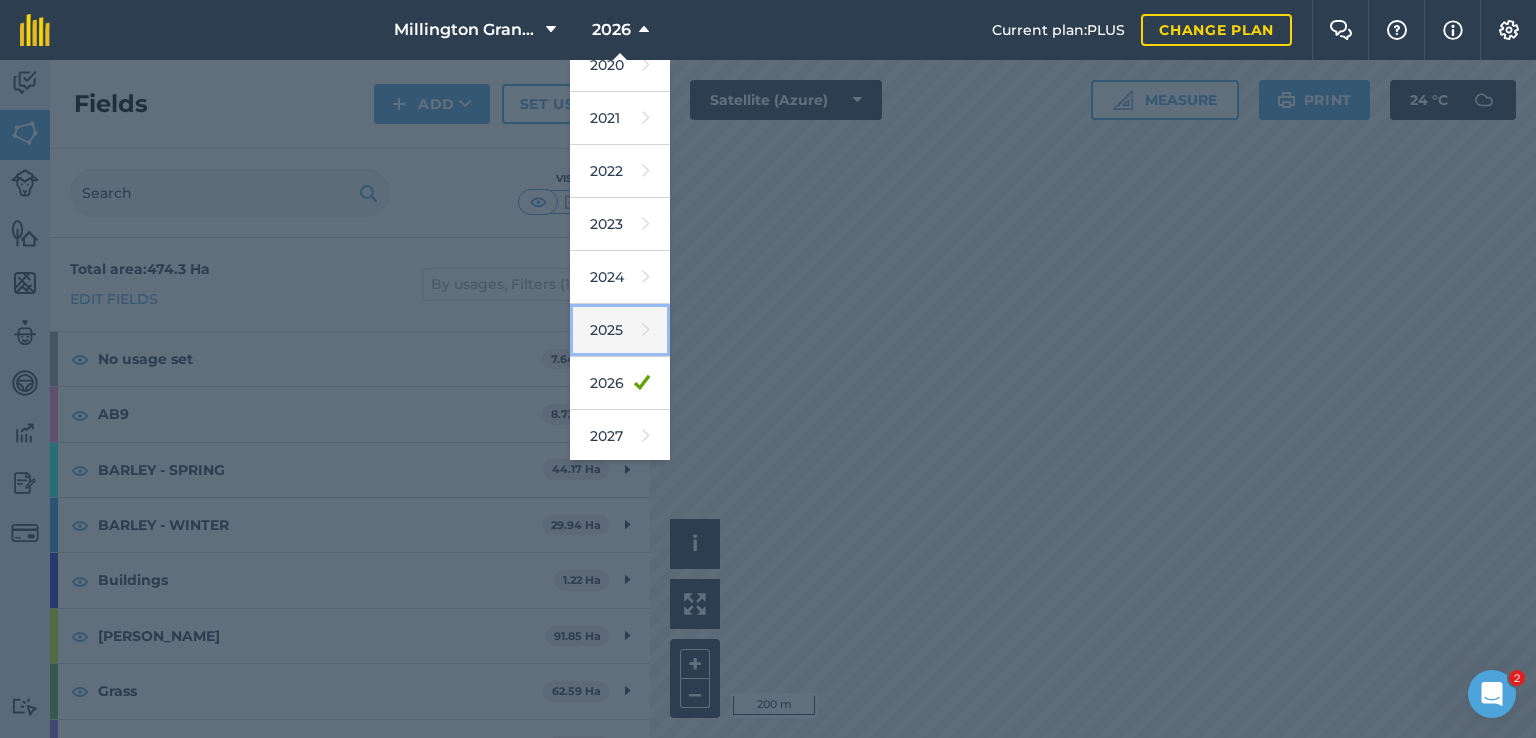 click on "2025" at bounding box center [620, 330] 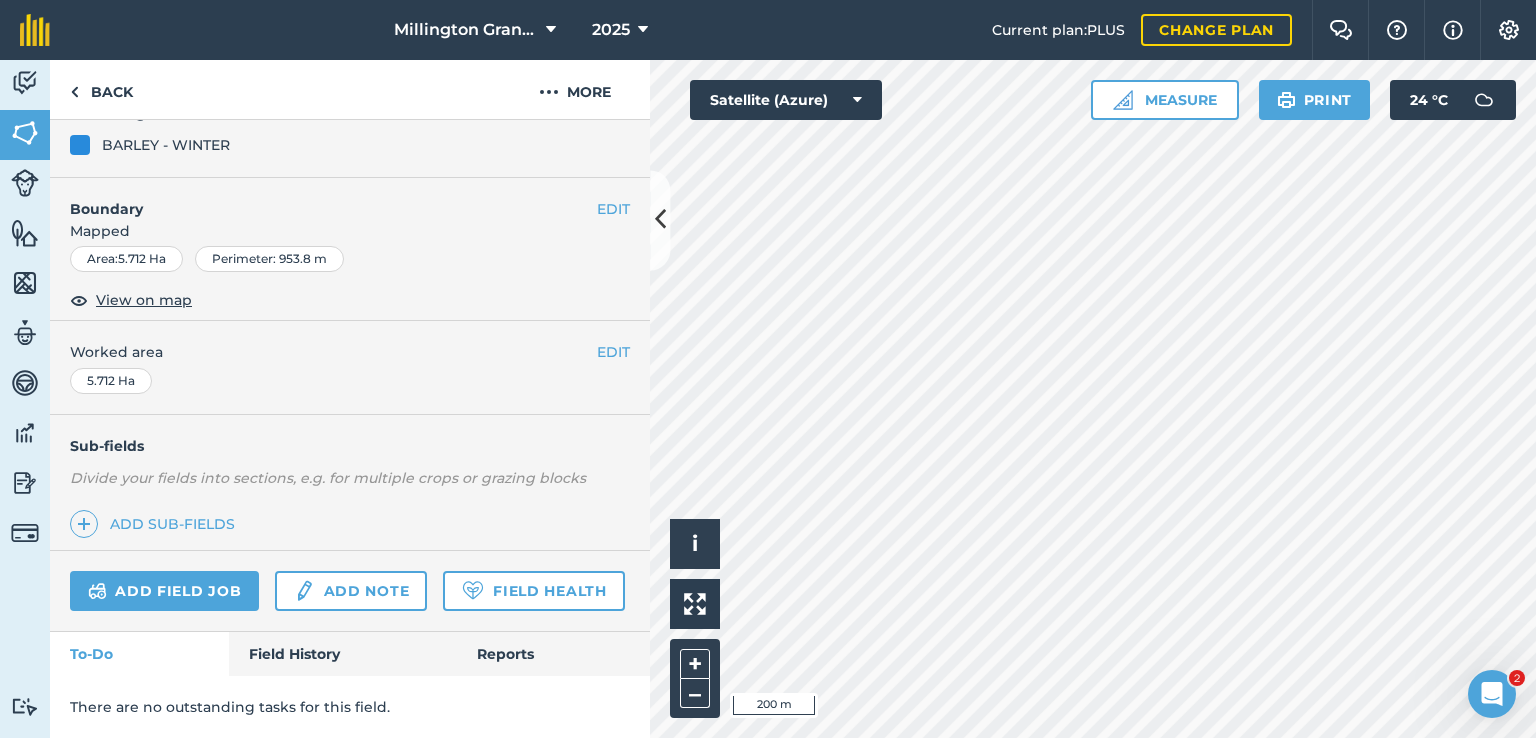scroll, scrollTop: 256, scrollLeft: 0, axis: vertical 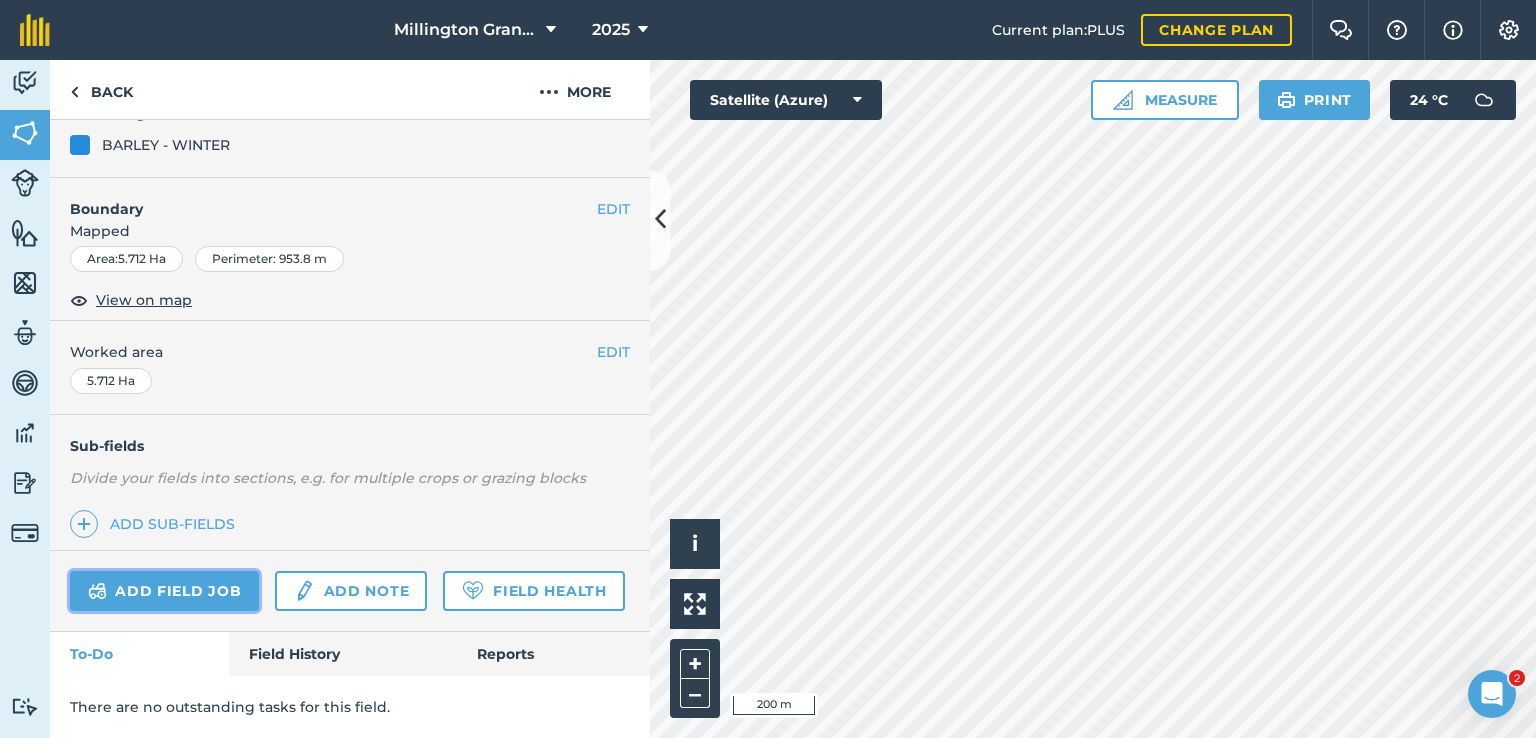 click on "Add field job" at bounding box center (164, 591) 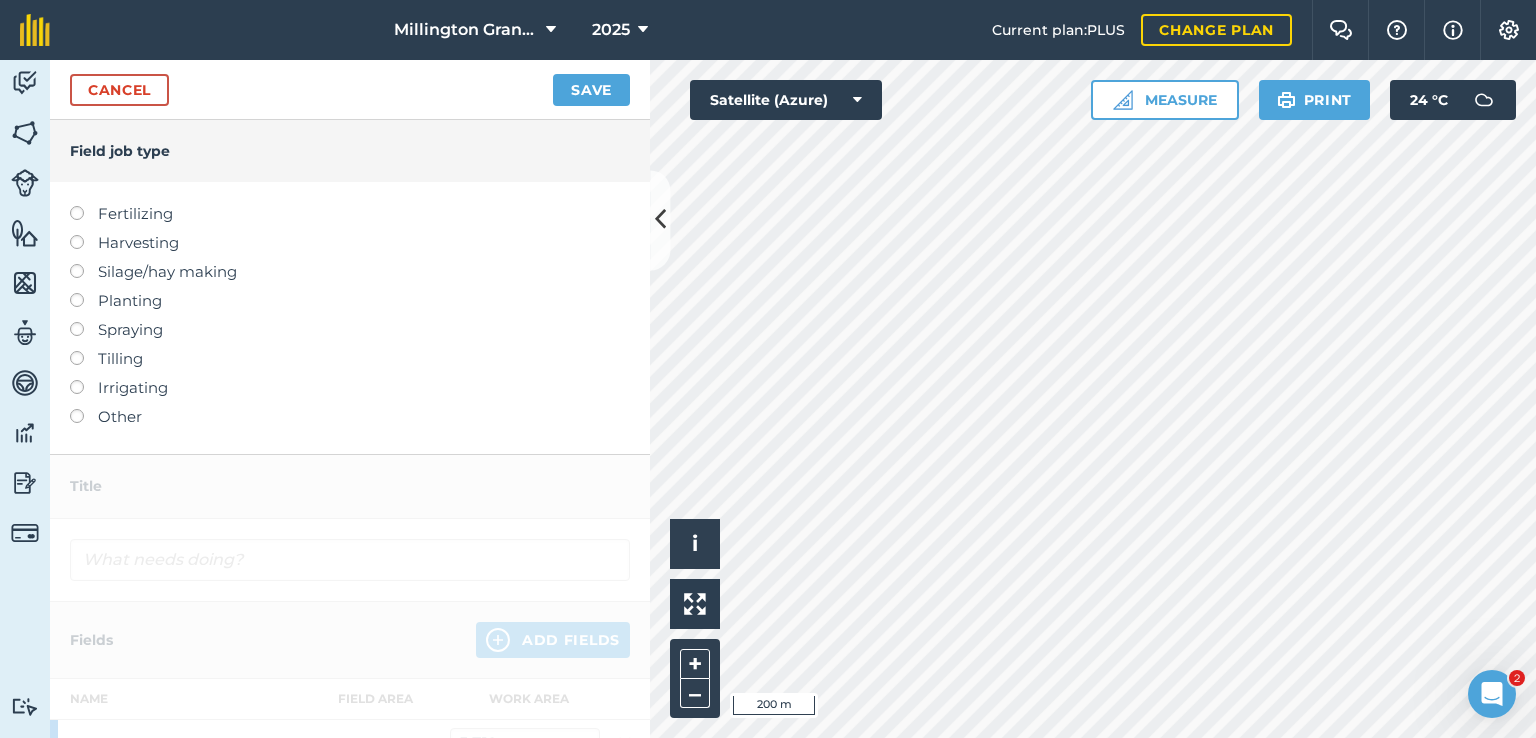 click on "Harvesting" at bounding box center (350, 243) 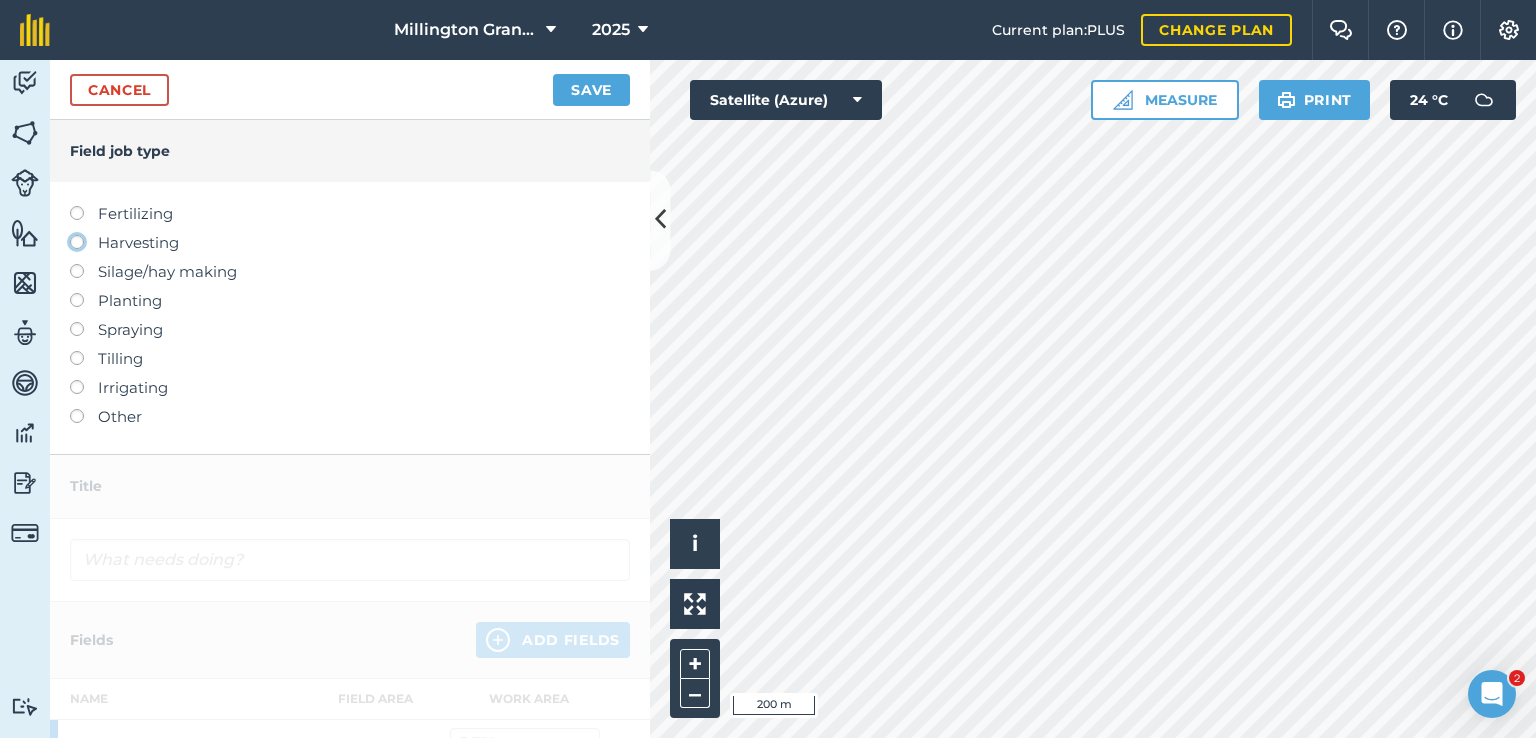 click on "Harvesting" at bounding box center [-9943, 241] 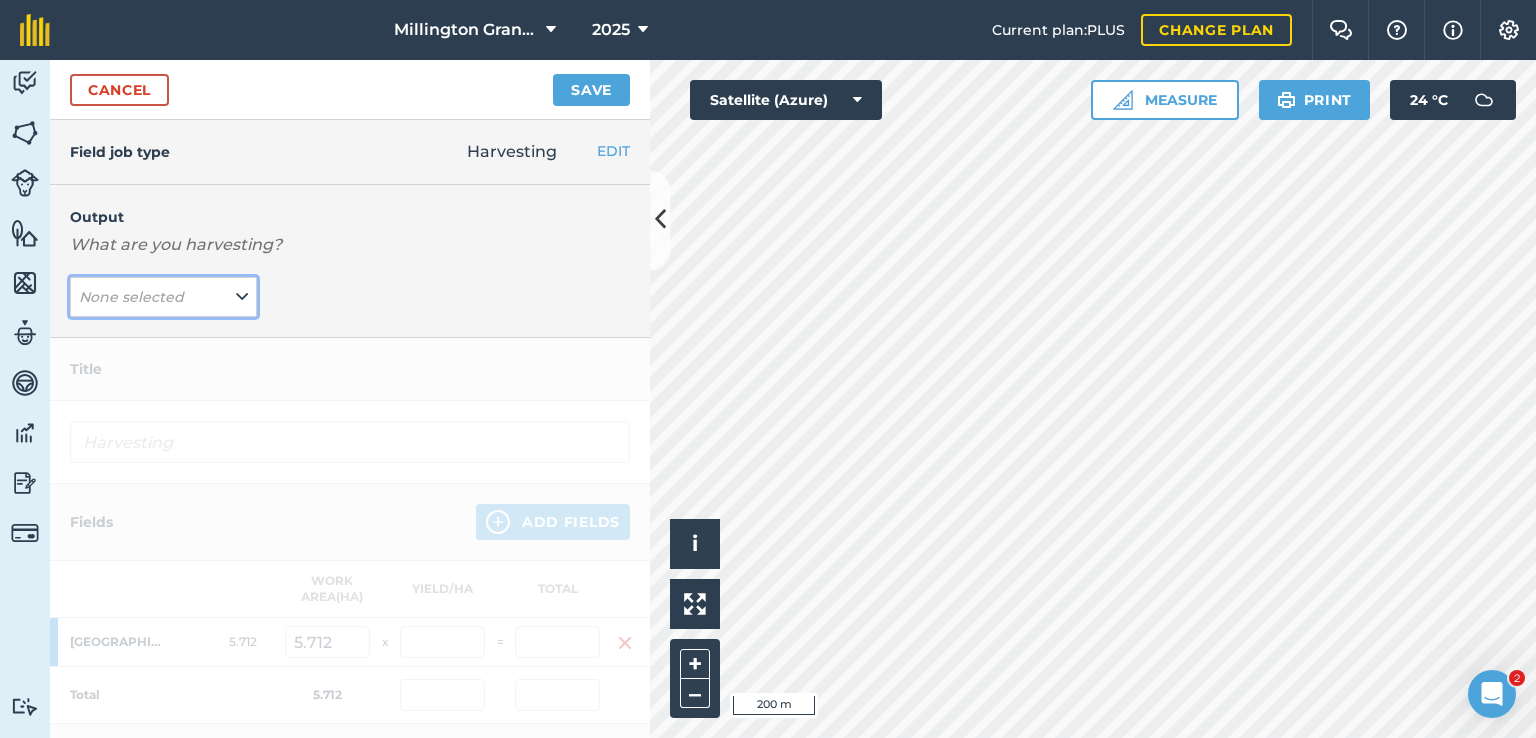 click on "None selected" at bounding box center [131, 297] 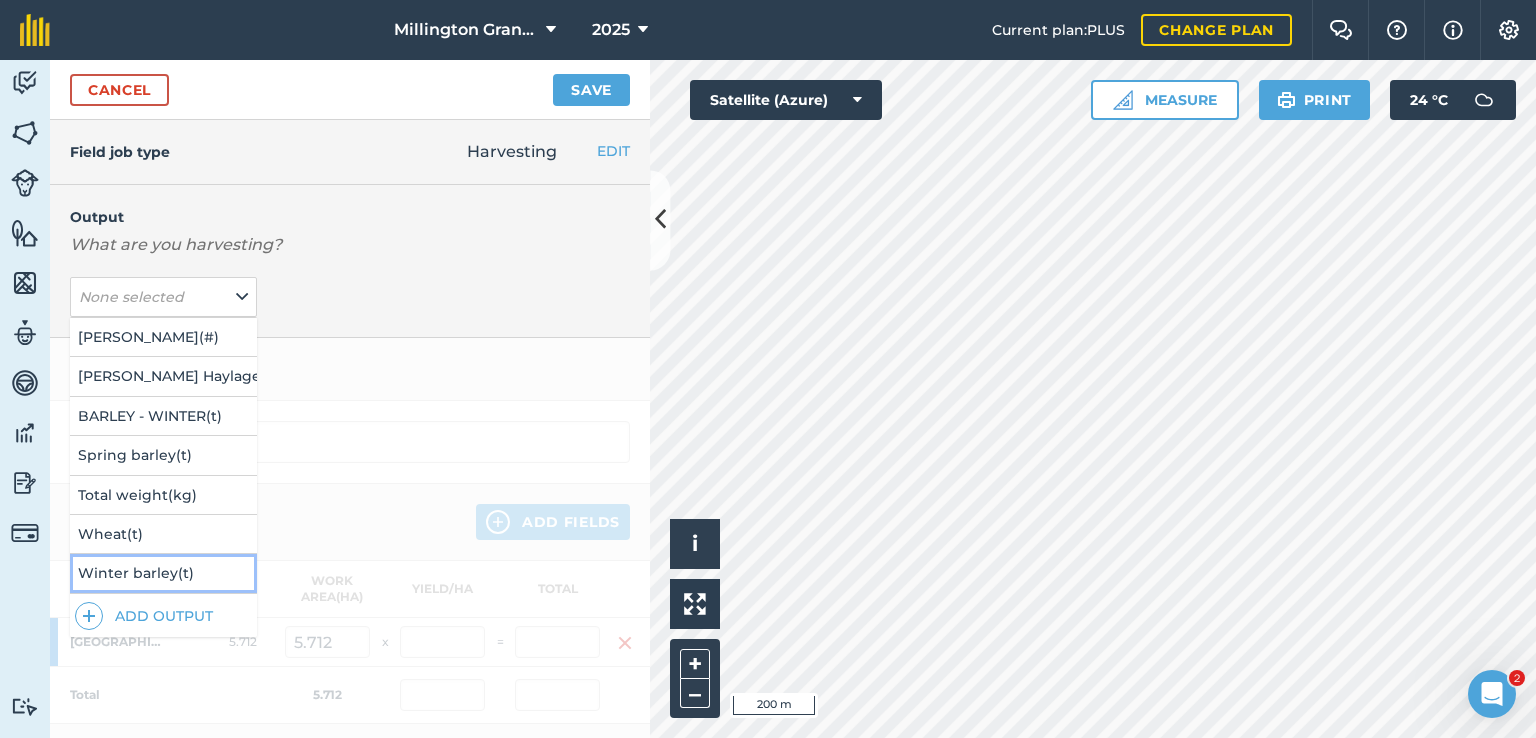 click on "Winter barley  ( t )" at bounding box center (163, 573) 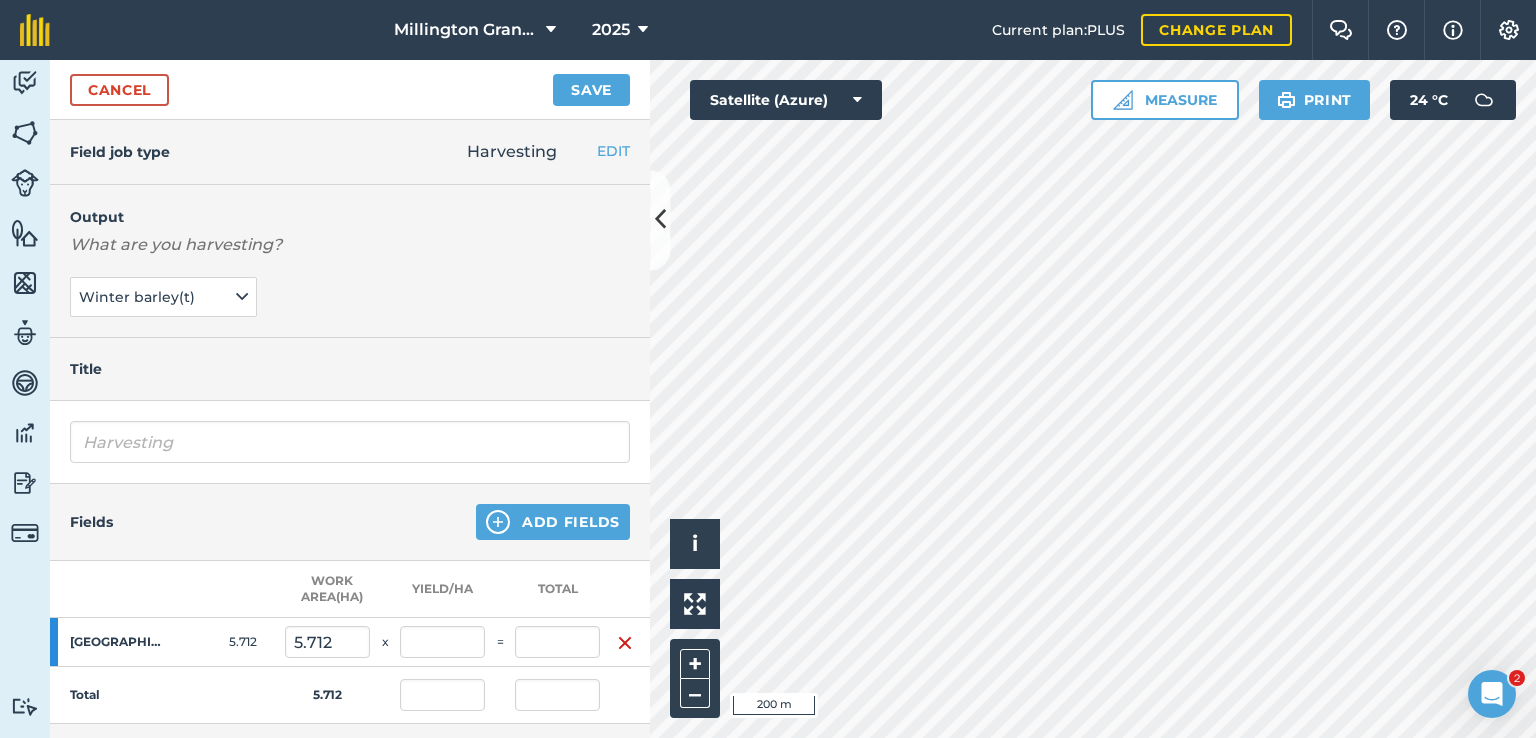 type on "Harvesting Winter barley" 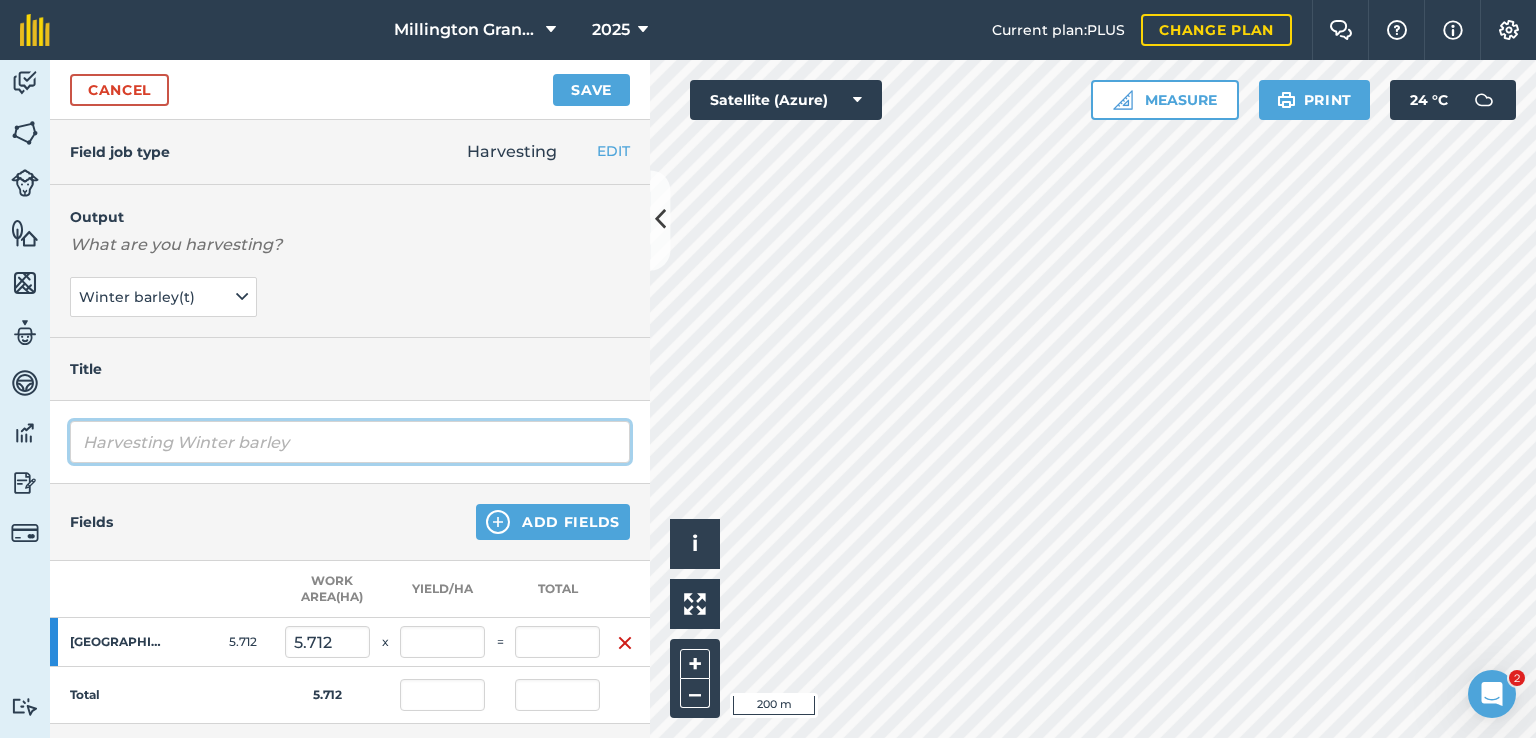 click on "Harvesting Winter barley" at bounding box center (350, 442) 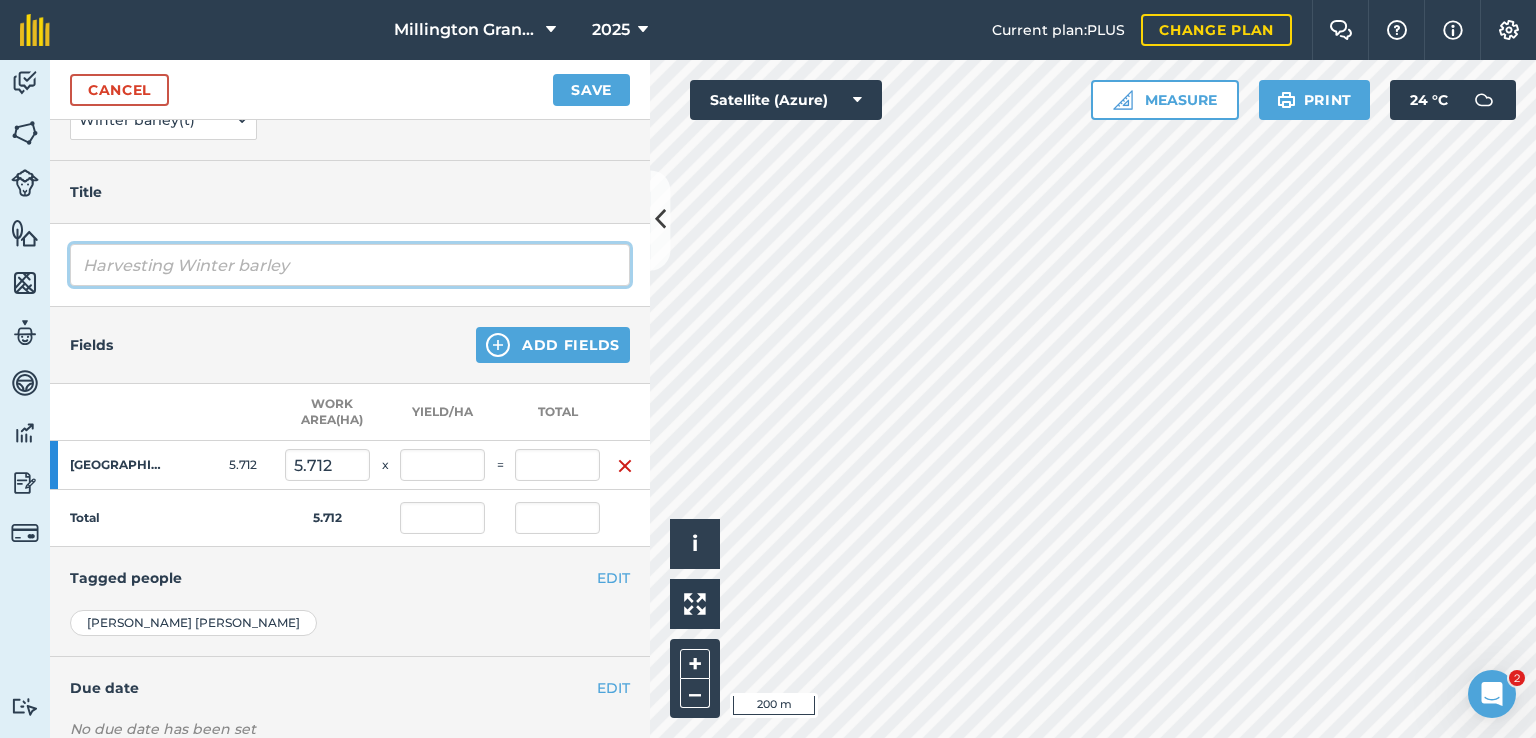 scroll, scrollTop: 200, scrollLeft: 0, axis: vertical 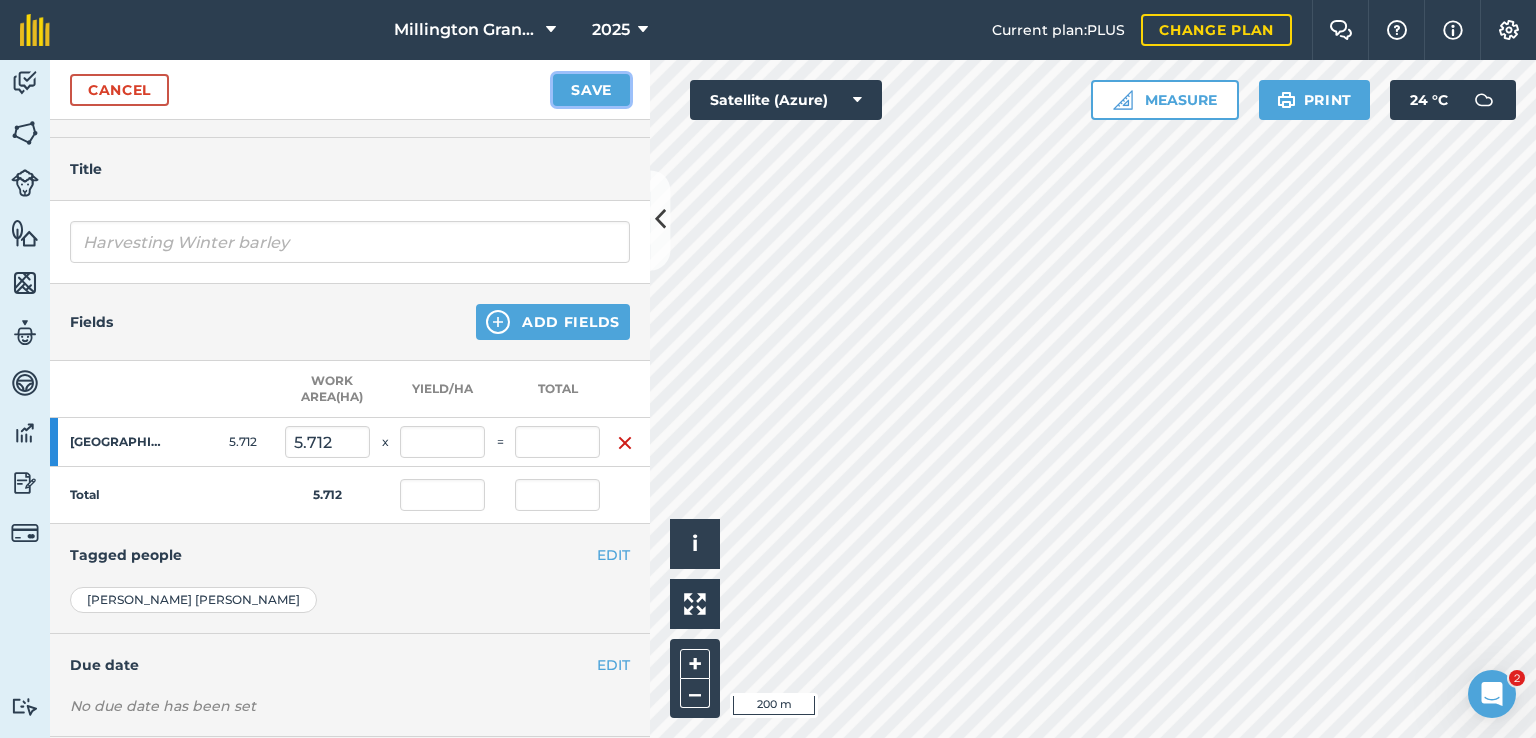 click on "Save" at bounding box center [591, 90] 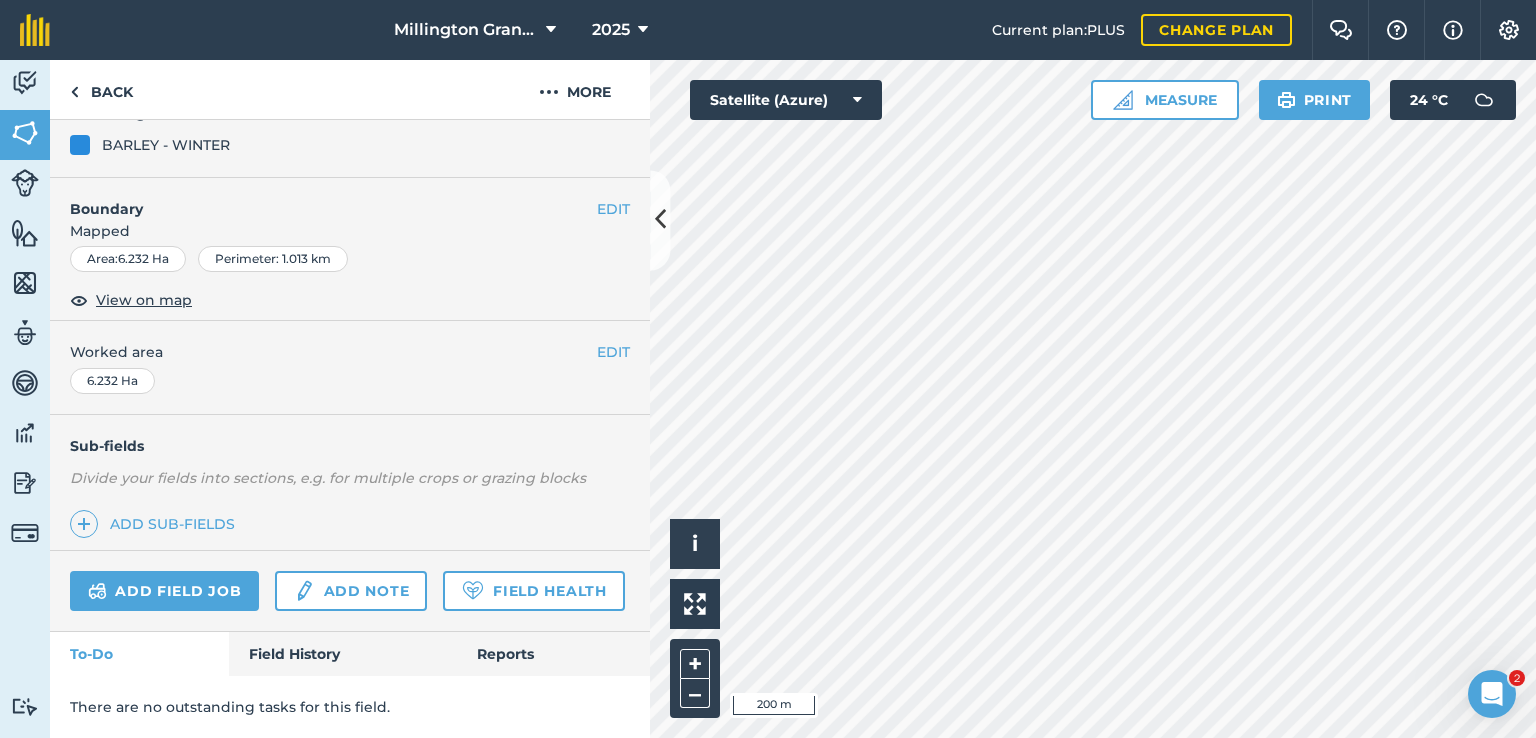 scroll, scrollTop: 256, scrollLeft: 0, axis: vertical 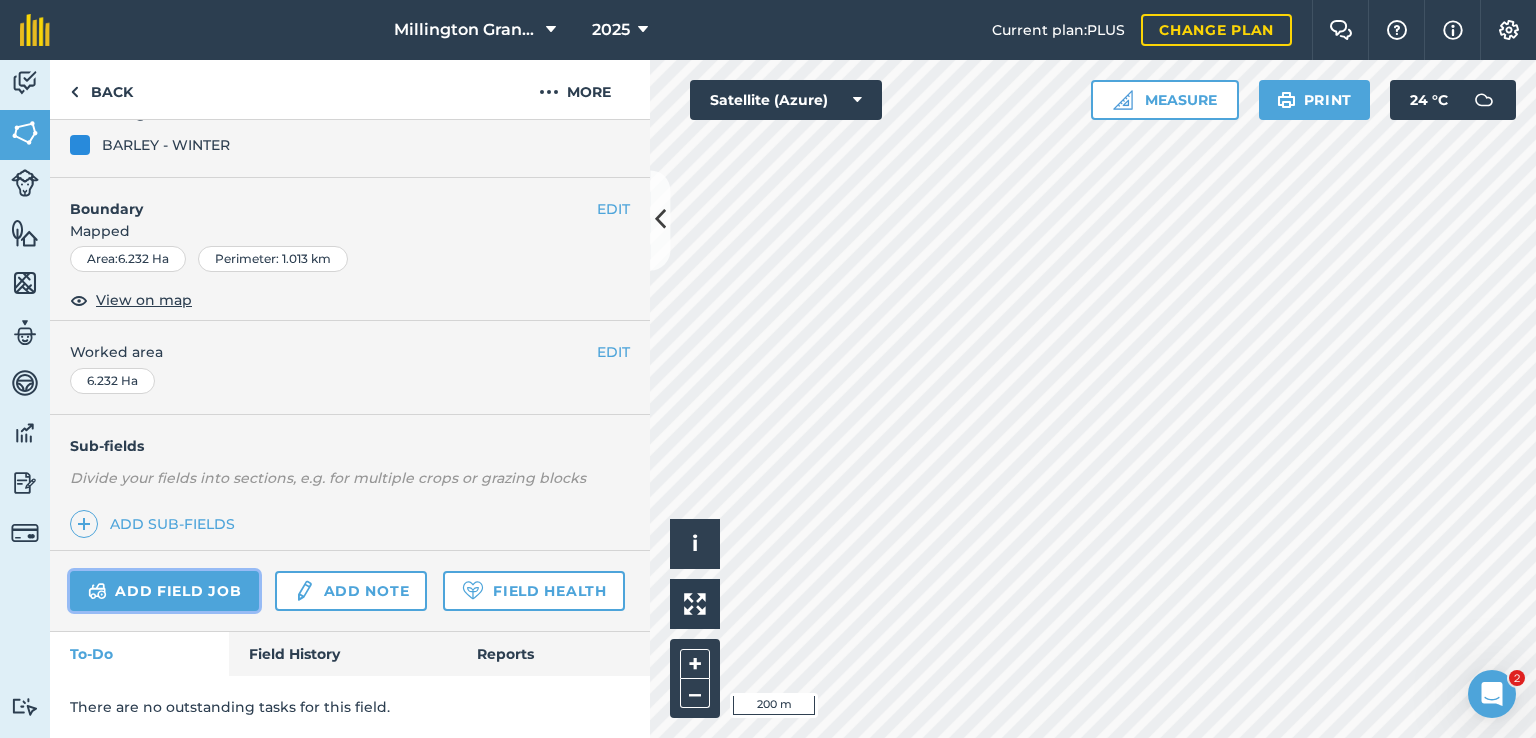 click on "Add field job" at bounding box center (164, 591) 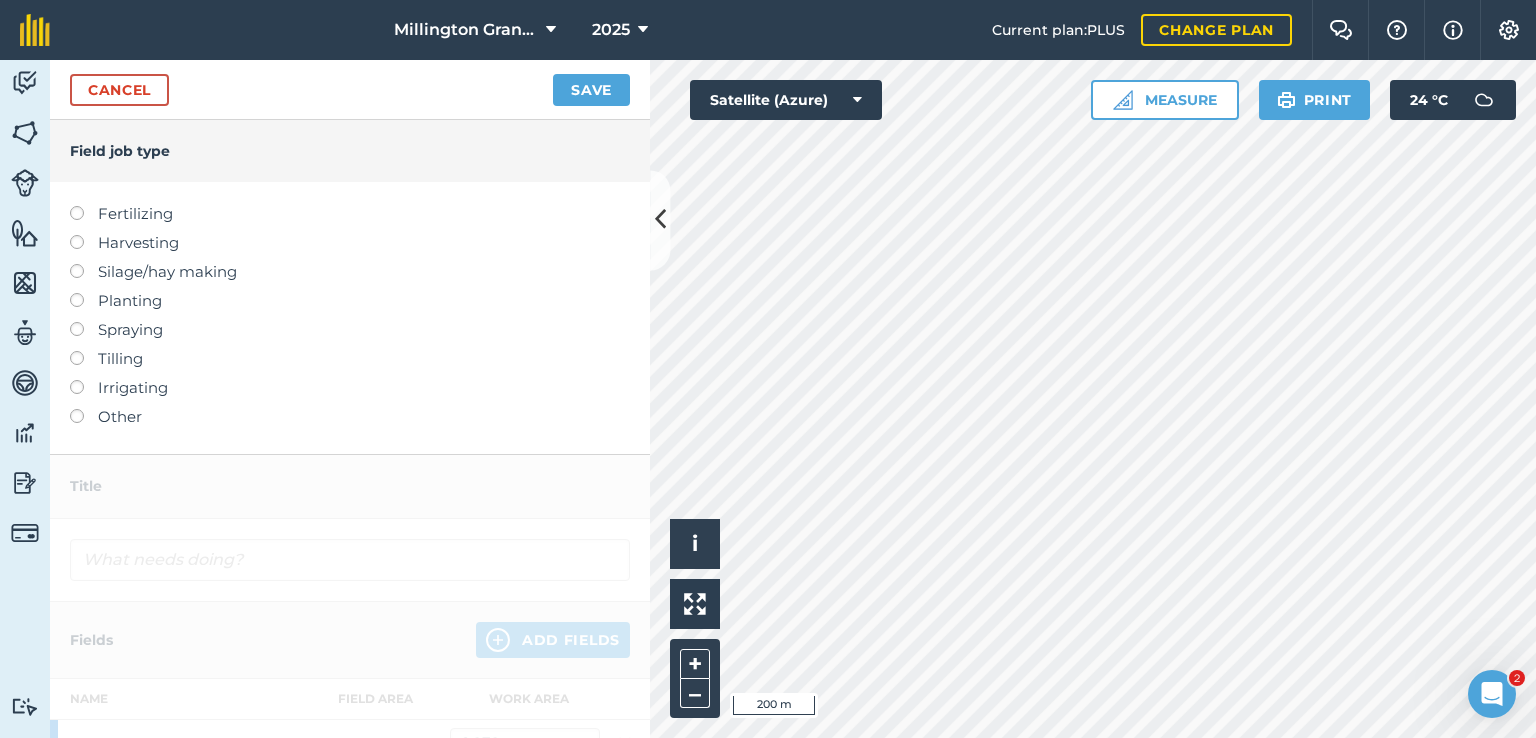 click on "Harvesting" at bounding box center (350, 243) 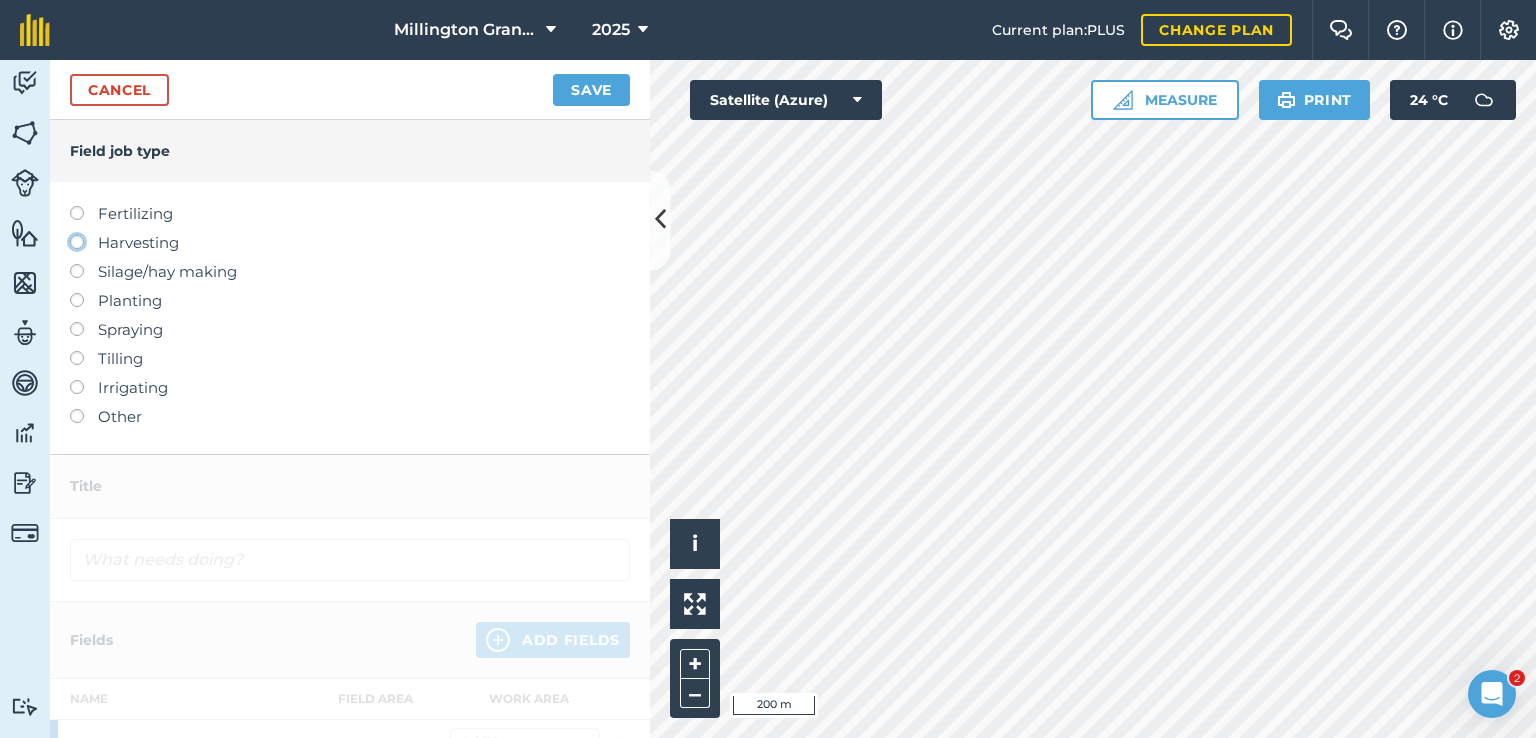 click on "Harvesting" at bounding box center [-9943, 241] 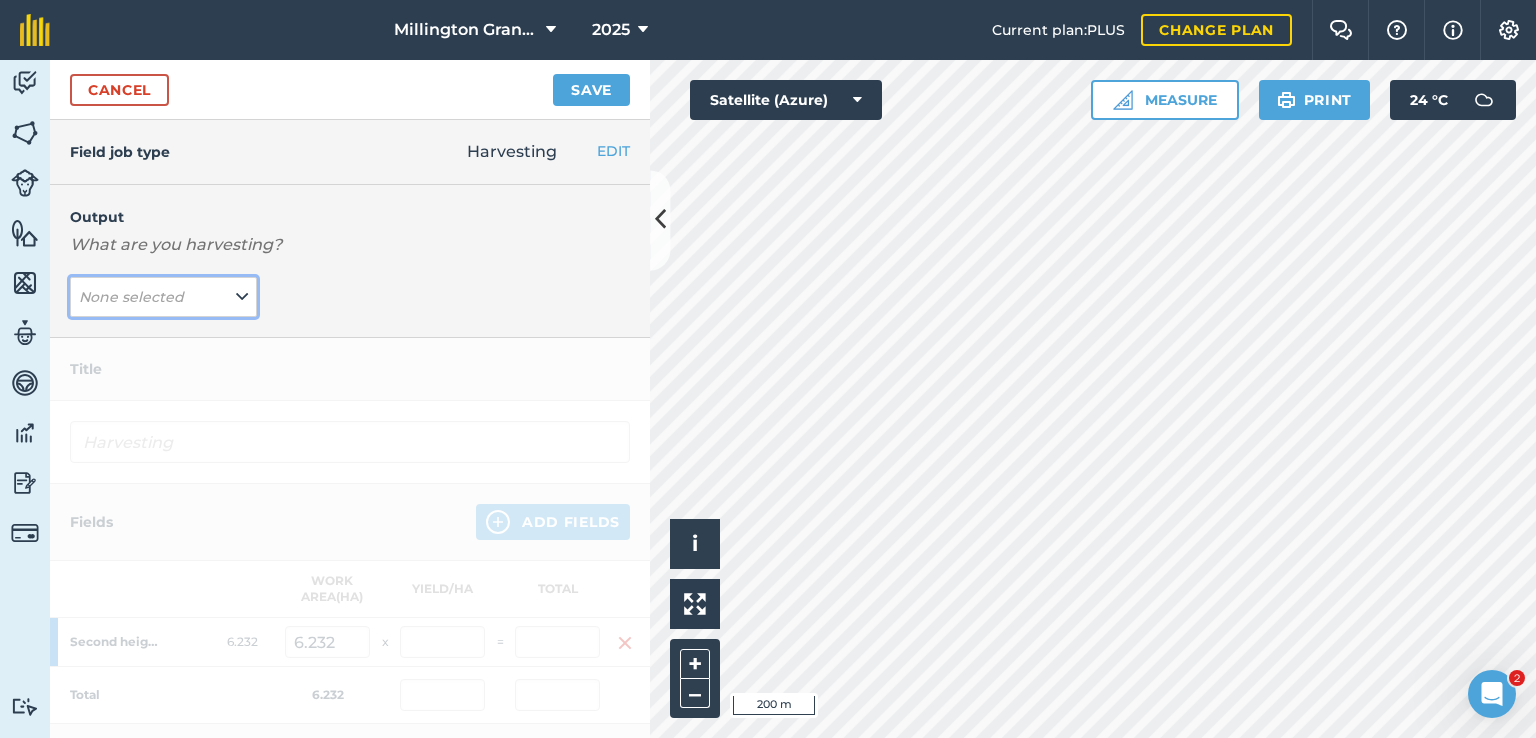 click on "None selected" at bounding box center [163, 297] 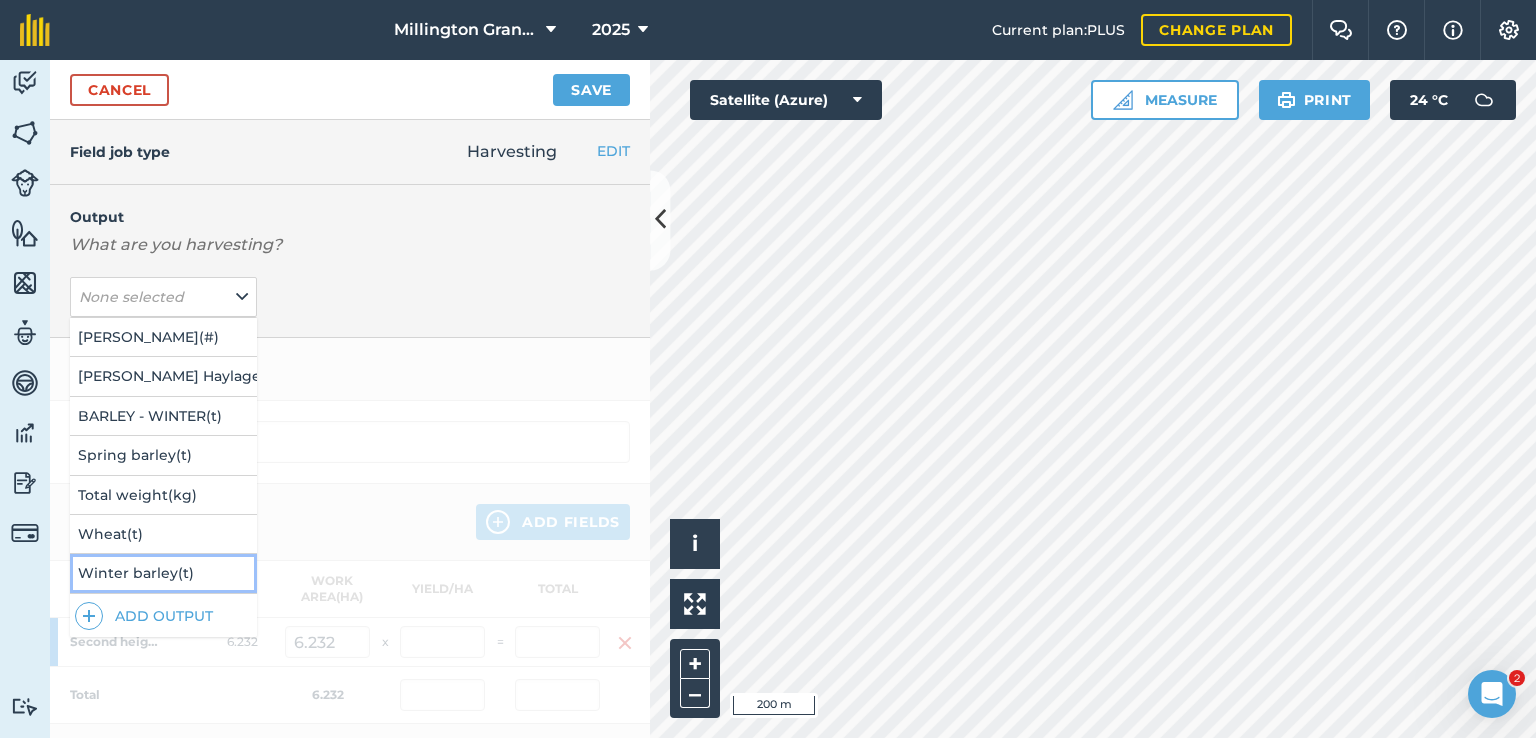 click on "Winter barley  ( t )" at bounding box center [163, 573] 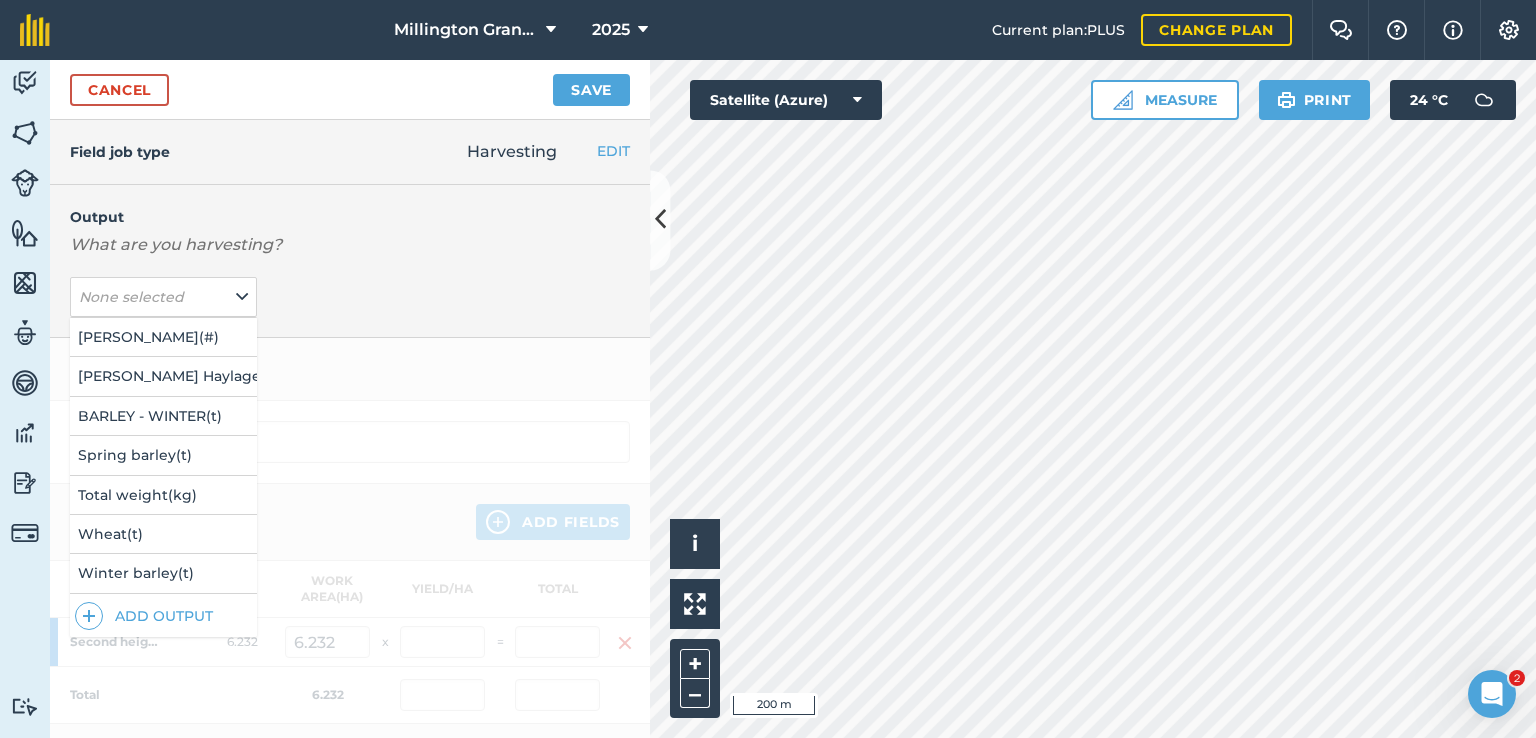 type on "Harvesting Winter barley" 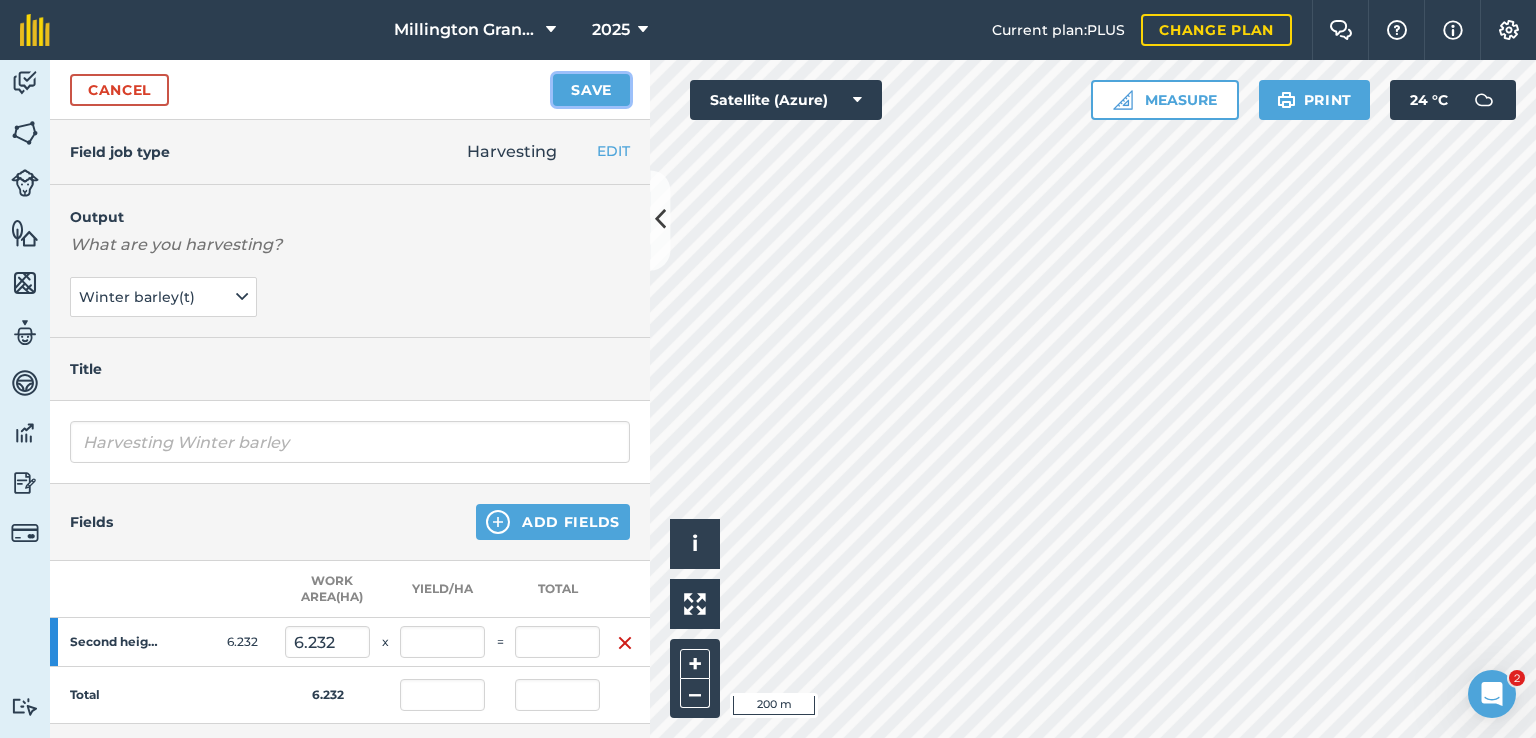 click on "Save" at bounding box center (591, 90) 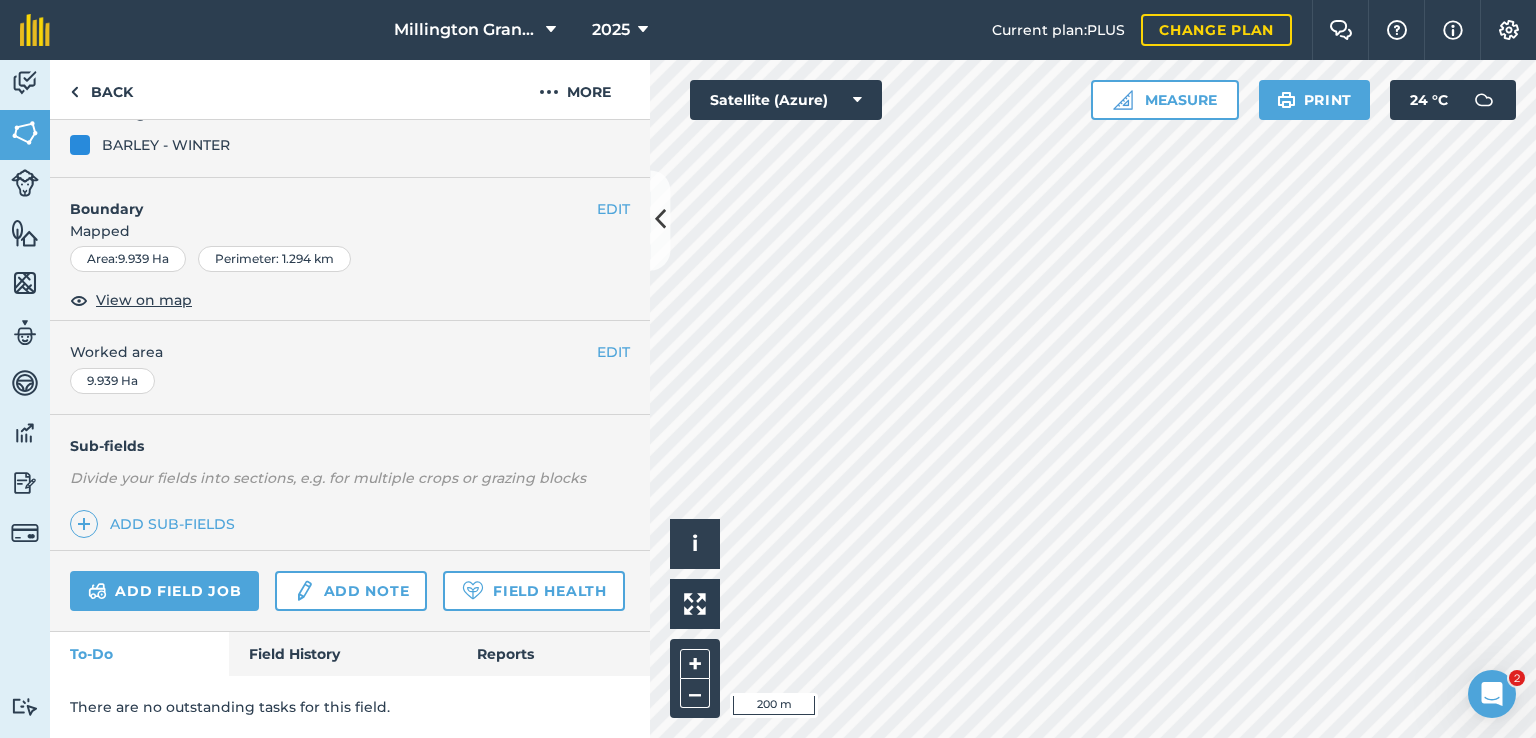 scroll, scrollTop: 256, scrollLeft: 0, axis: vertical 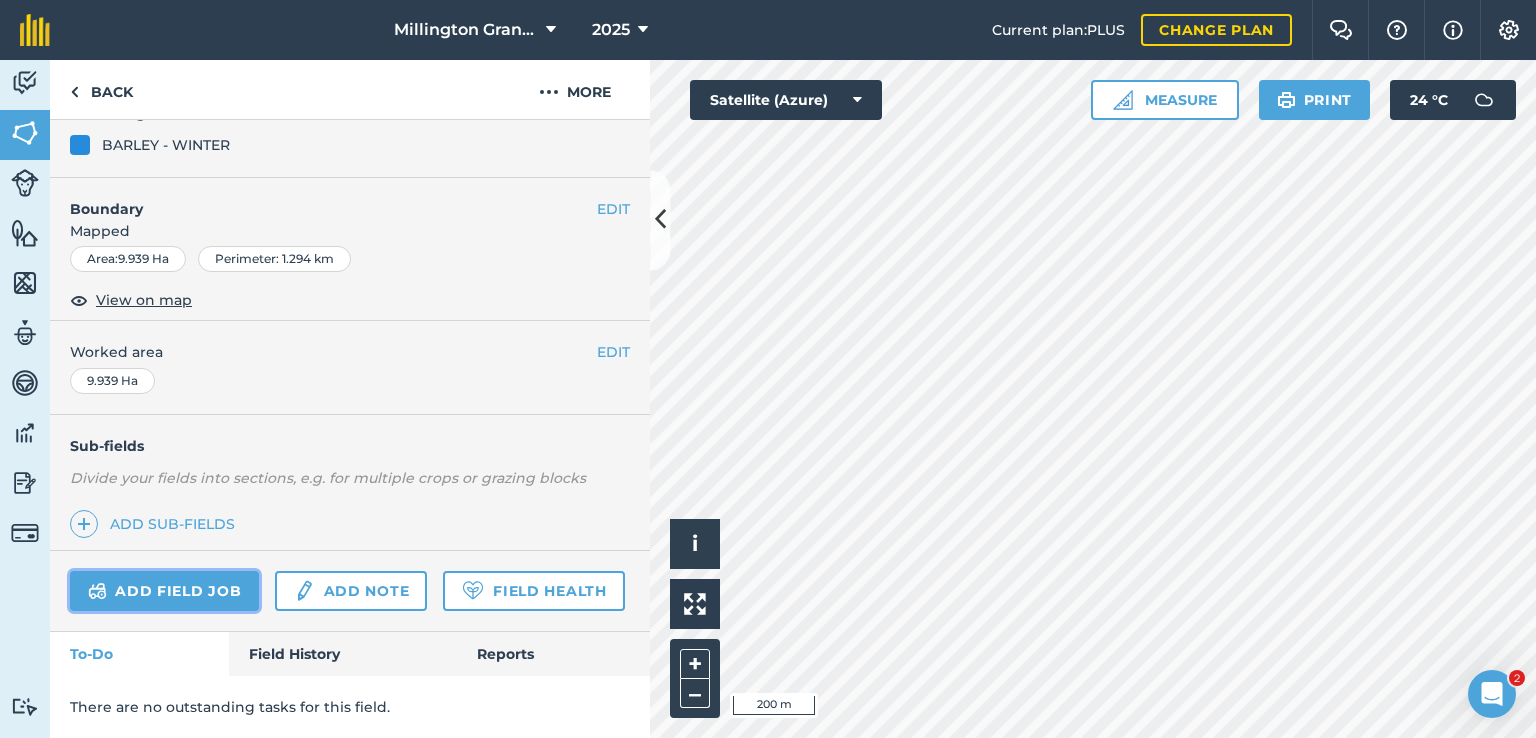 click on "Add field job" at bounding box center (164, 591) 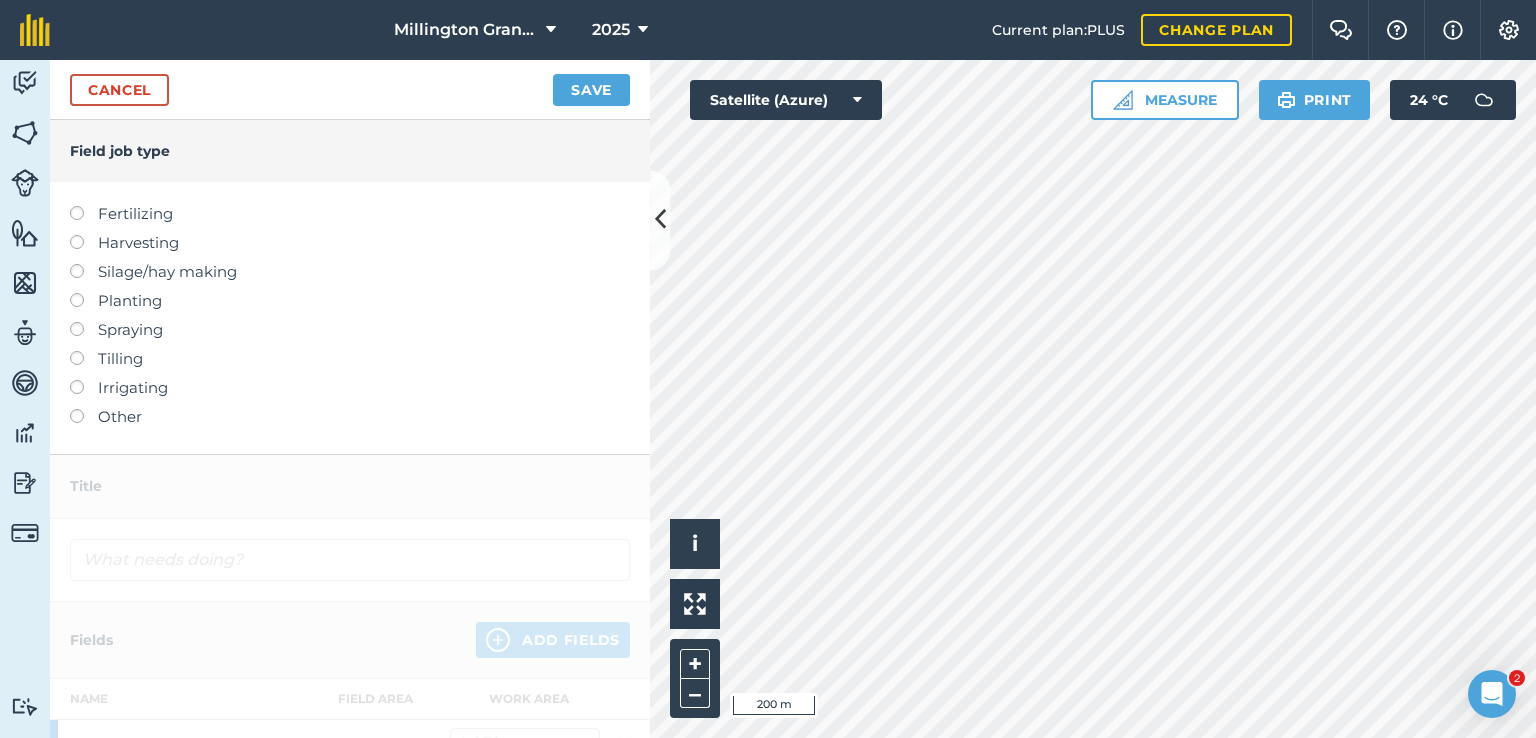 click on "Harvesting" at bounding box center (350, 243) 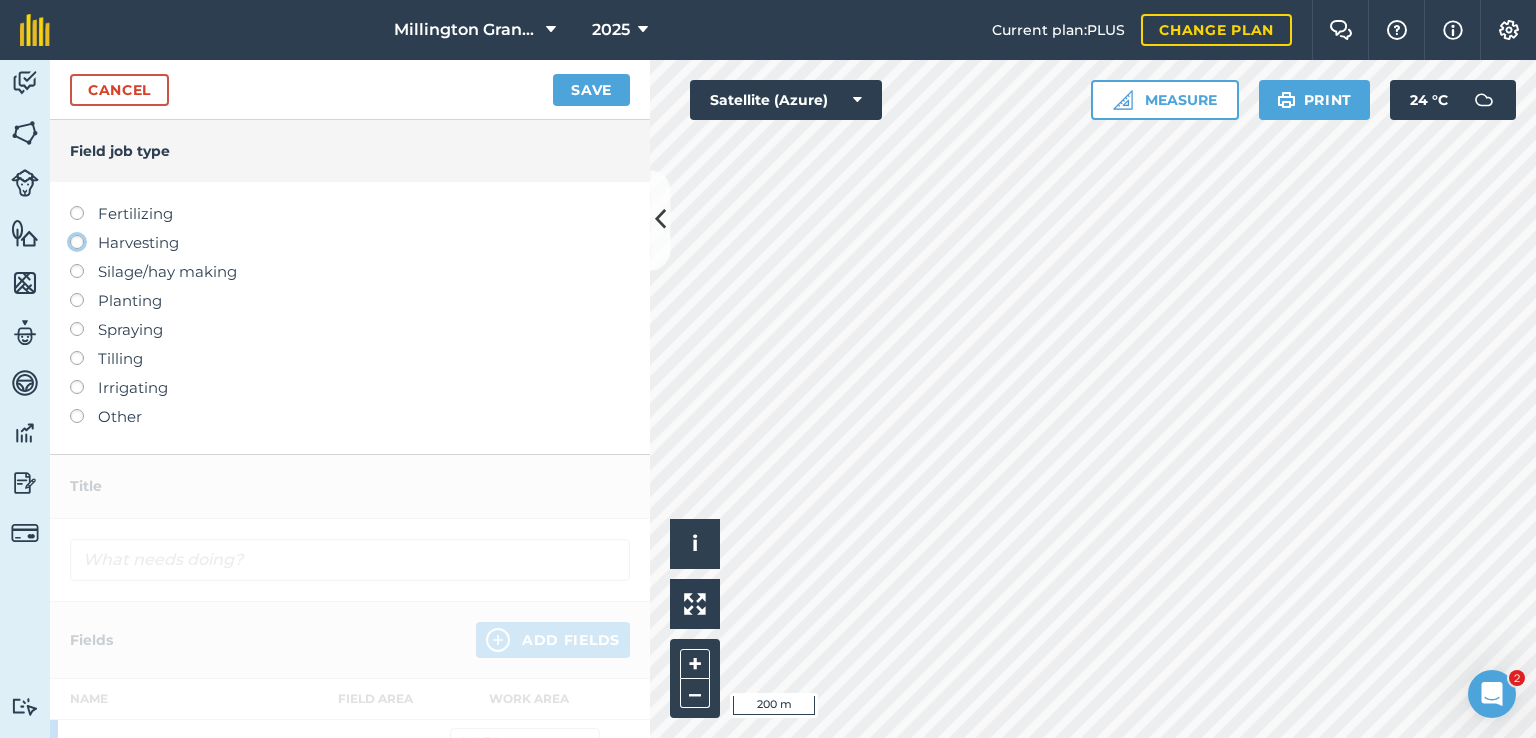 click on "Harvesting" at bounding box center [-9943, 241] 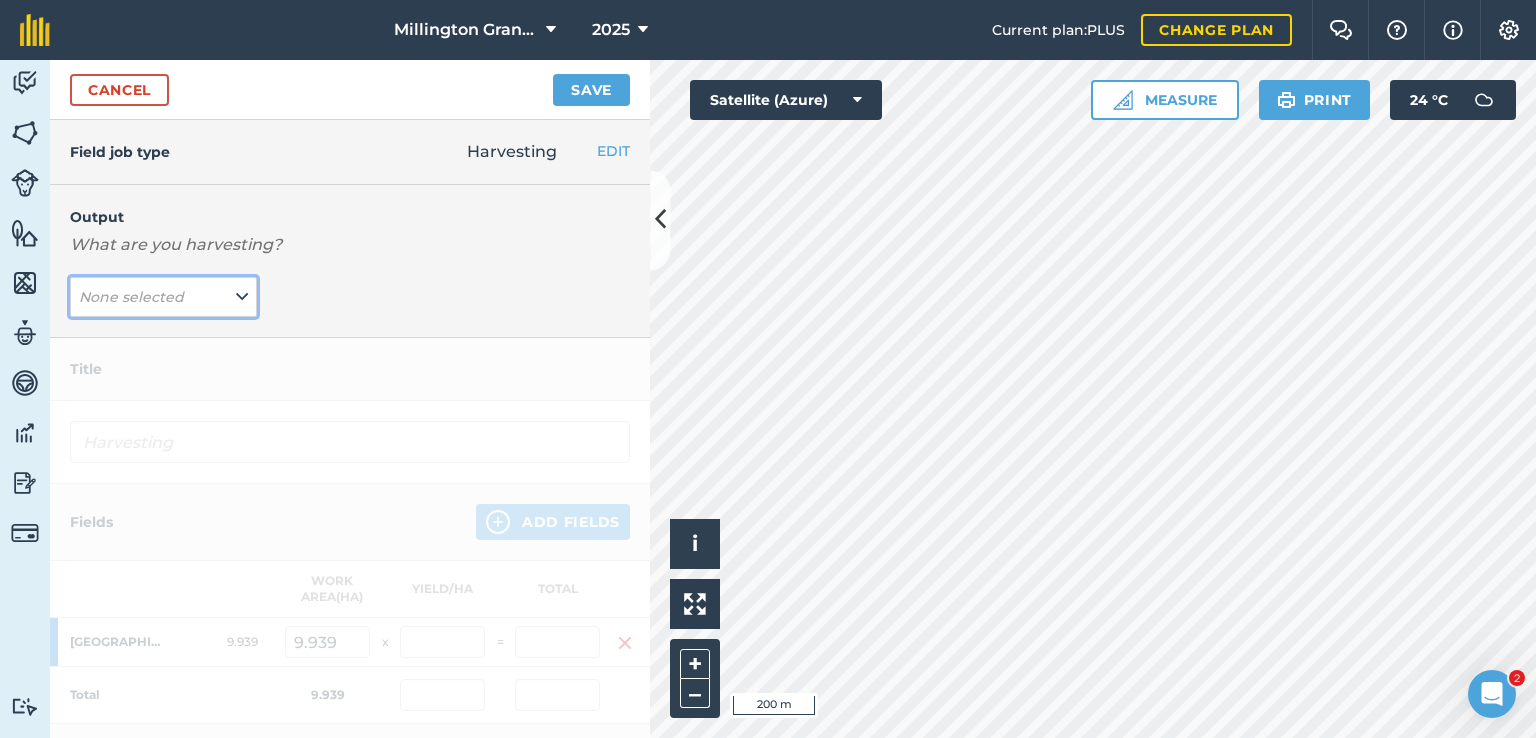 click on "None selected" at bounding box center (131, 297) 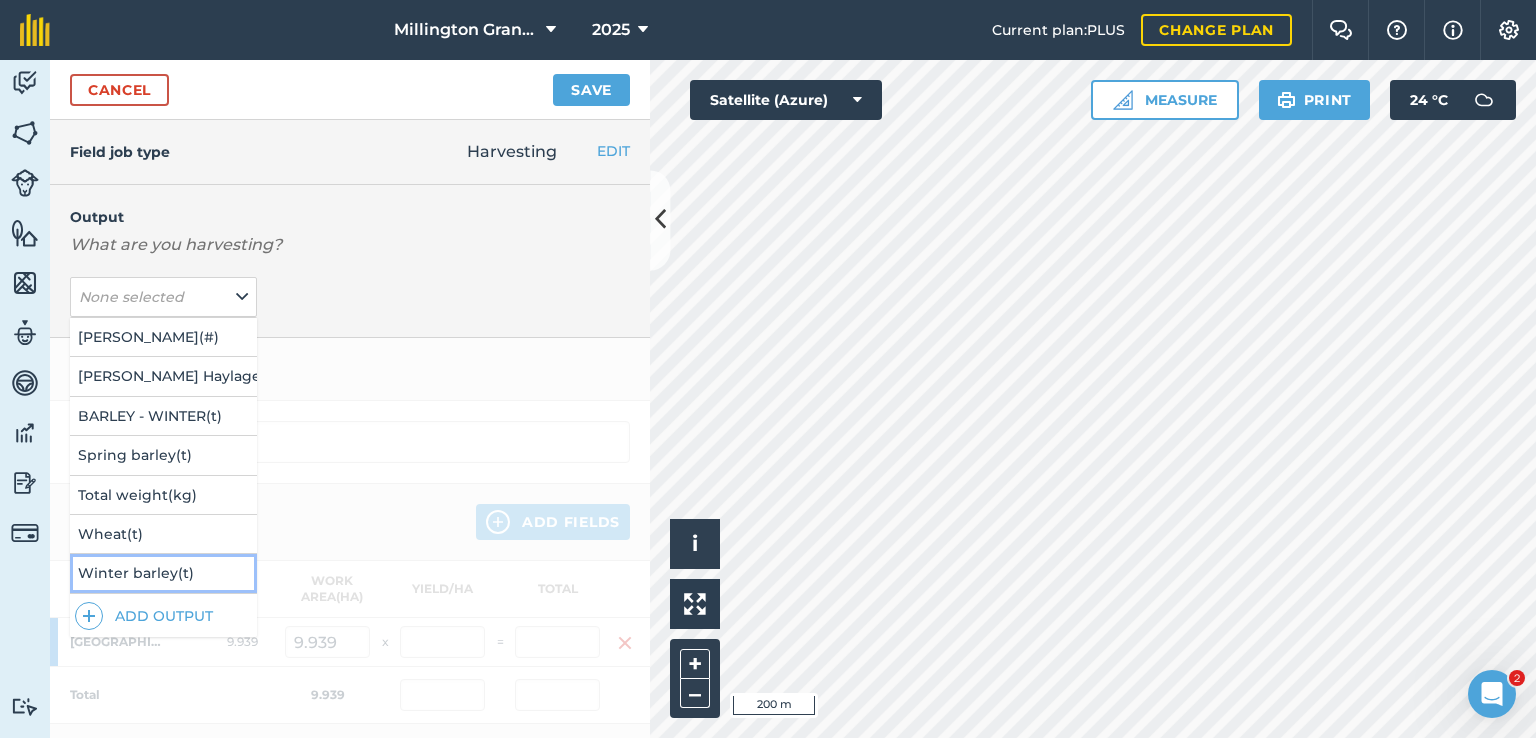 click on "Winter barley  ( t )" at bounding box center [163, 573] 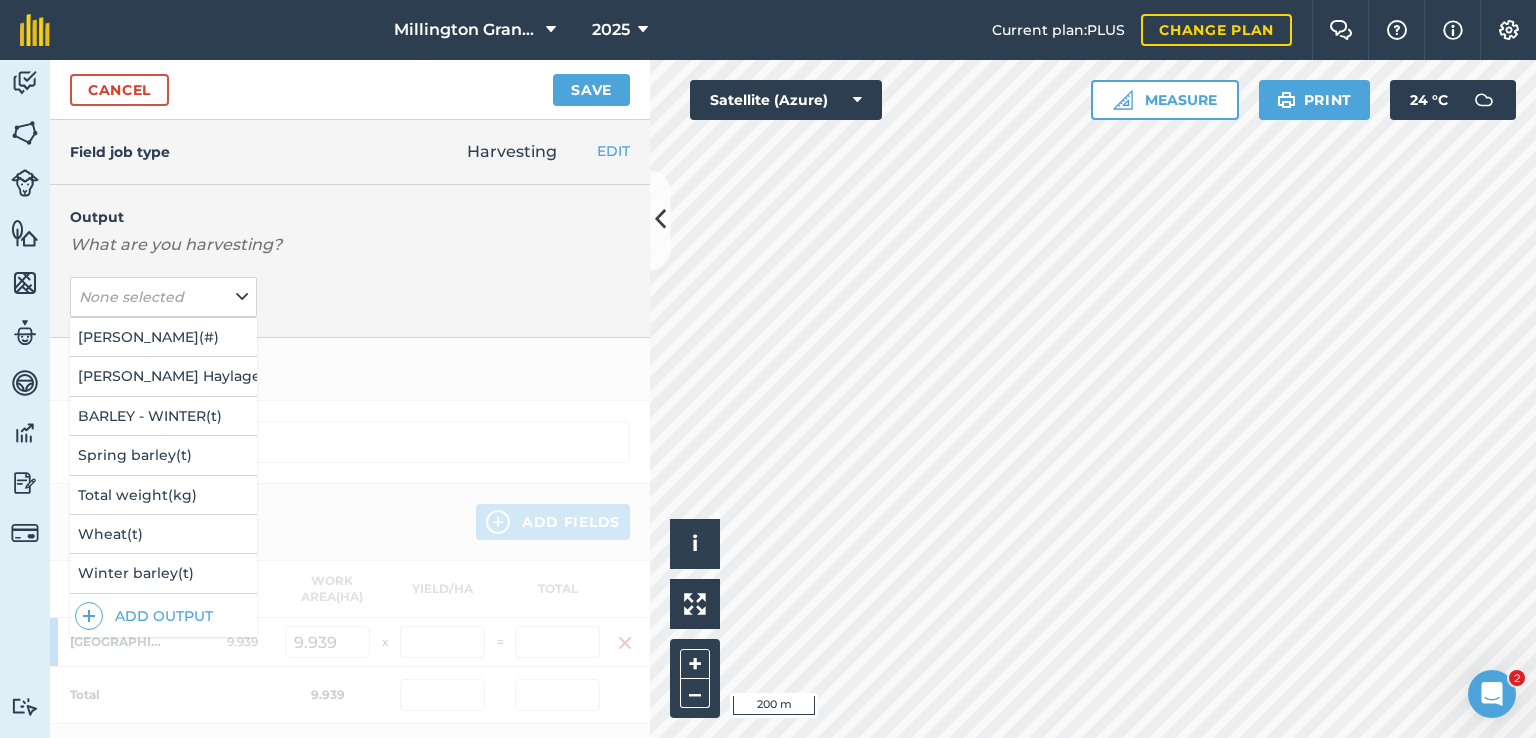 type on "Harvesting Winter barley" 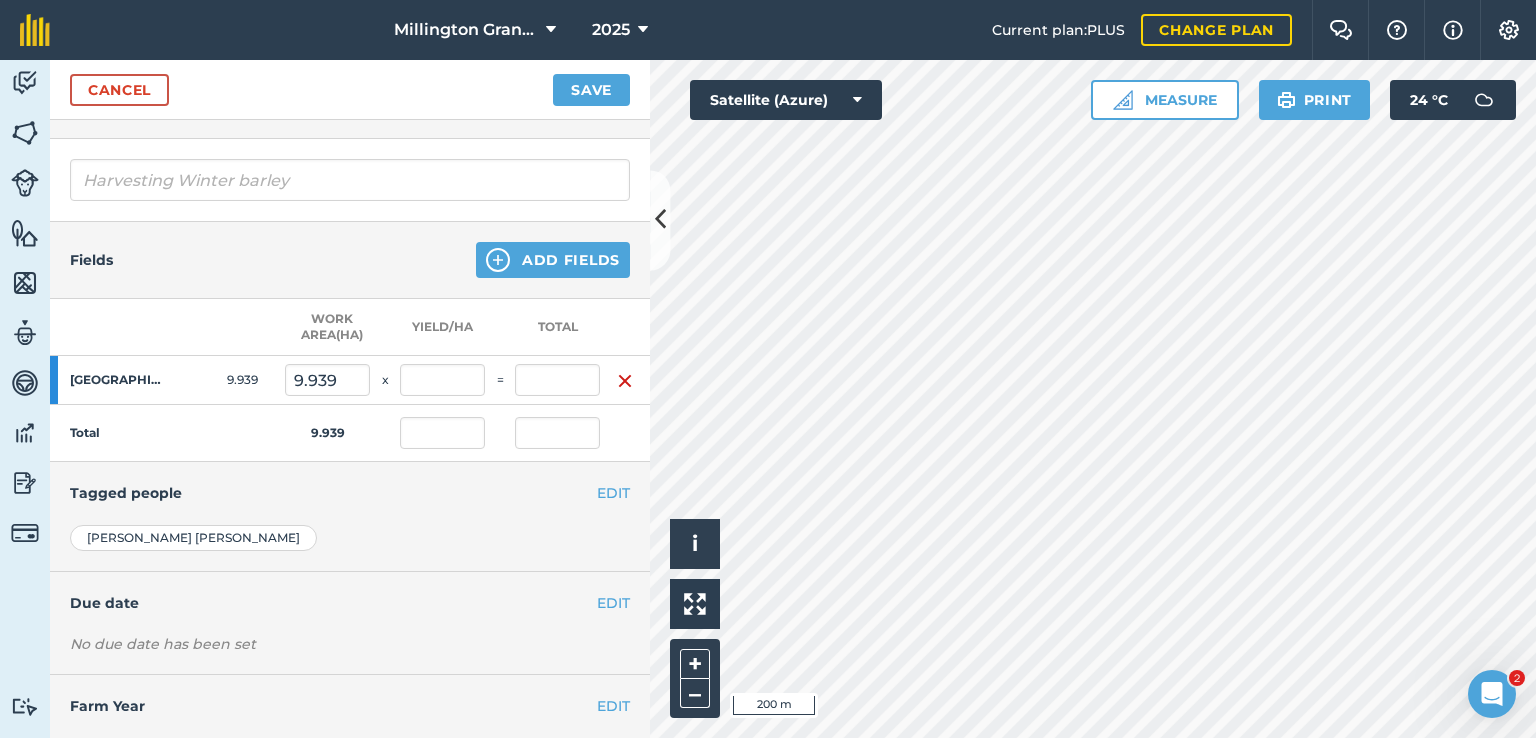 scroll, scrollTop: 317, scrollLeft: 0, axis: vertical 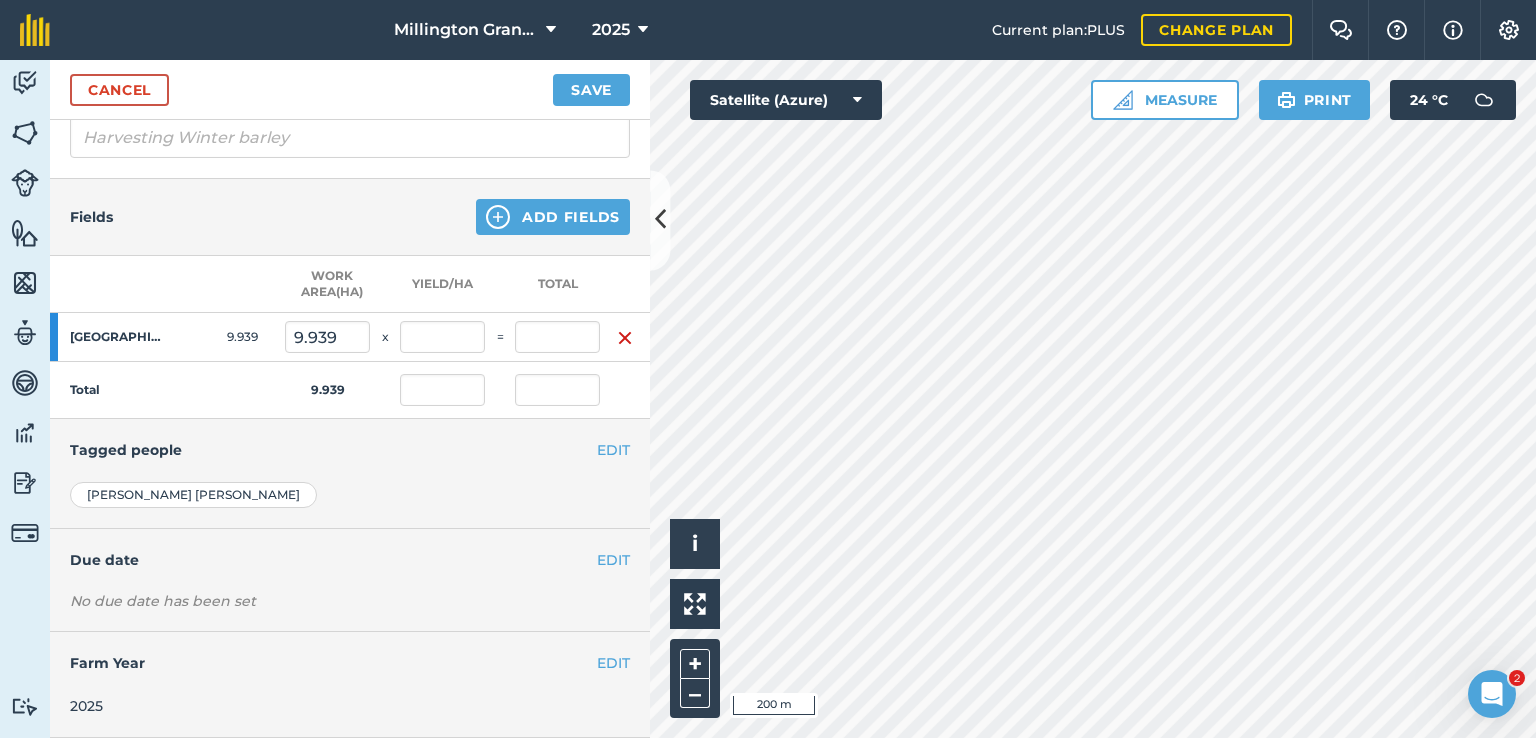 click on "Cancel Save" at bounding box center [350, 90] 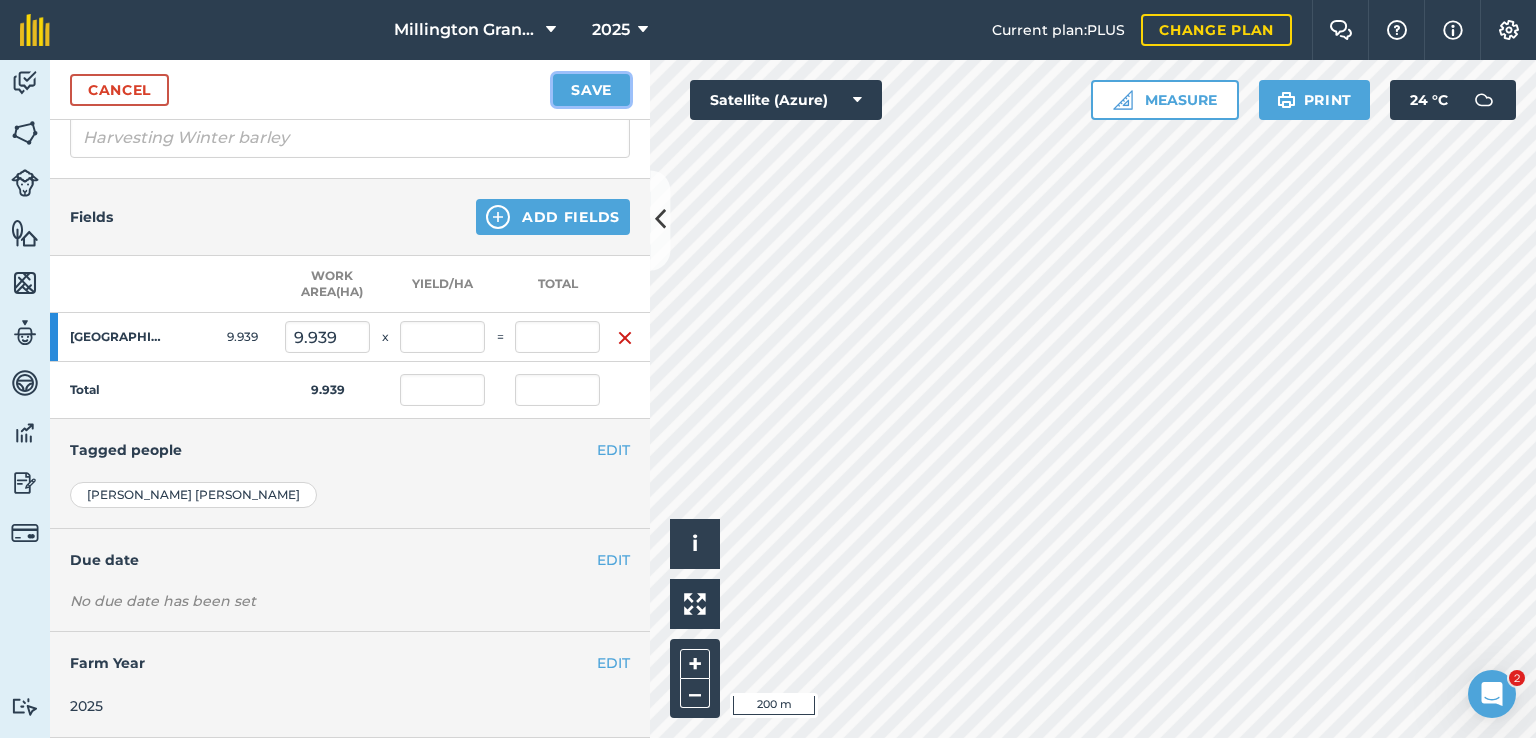 click on "Save" at bounding box center (591, 90) 